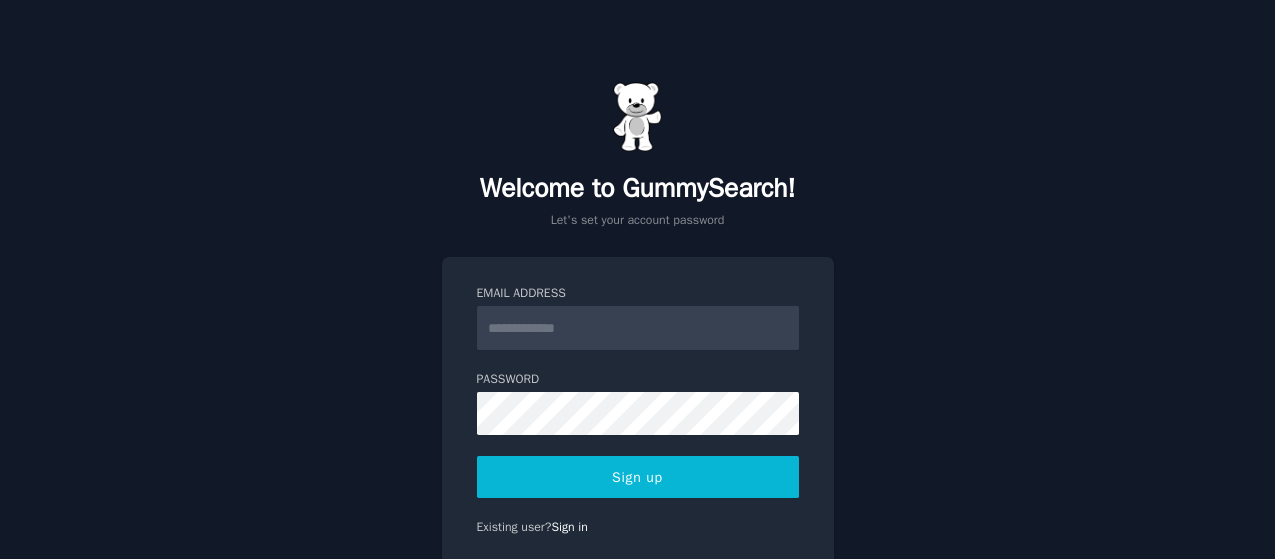 scroll, scrollTop: 0, scrollLeft: 0, axis: both 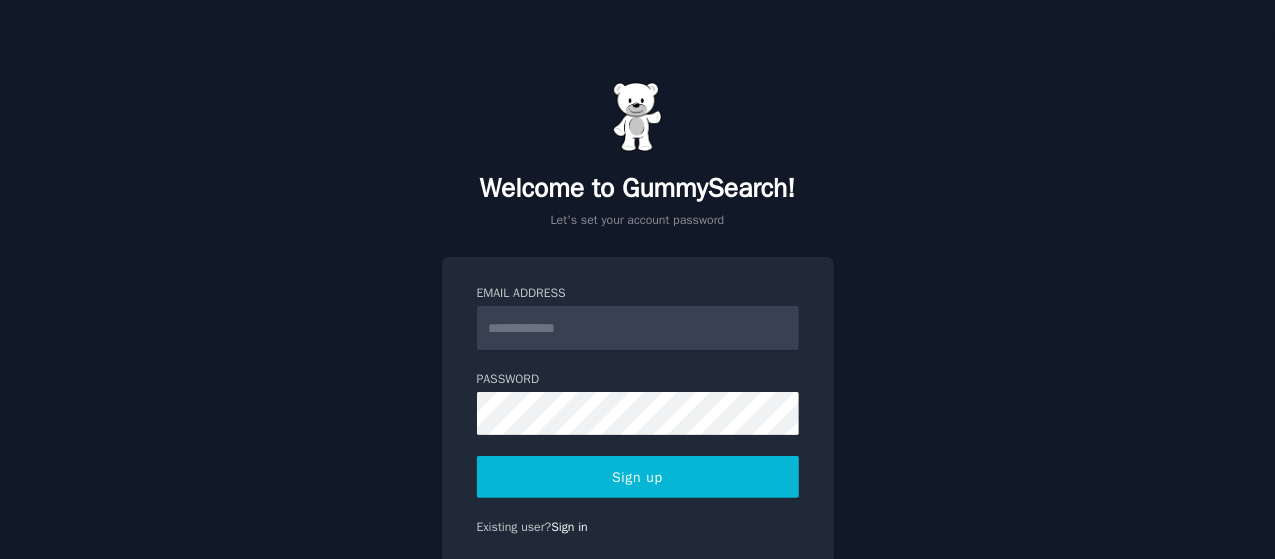 click on "Email Address" at bounding box center [638, 328] 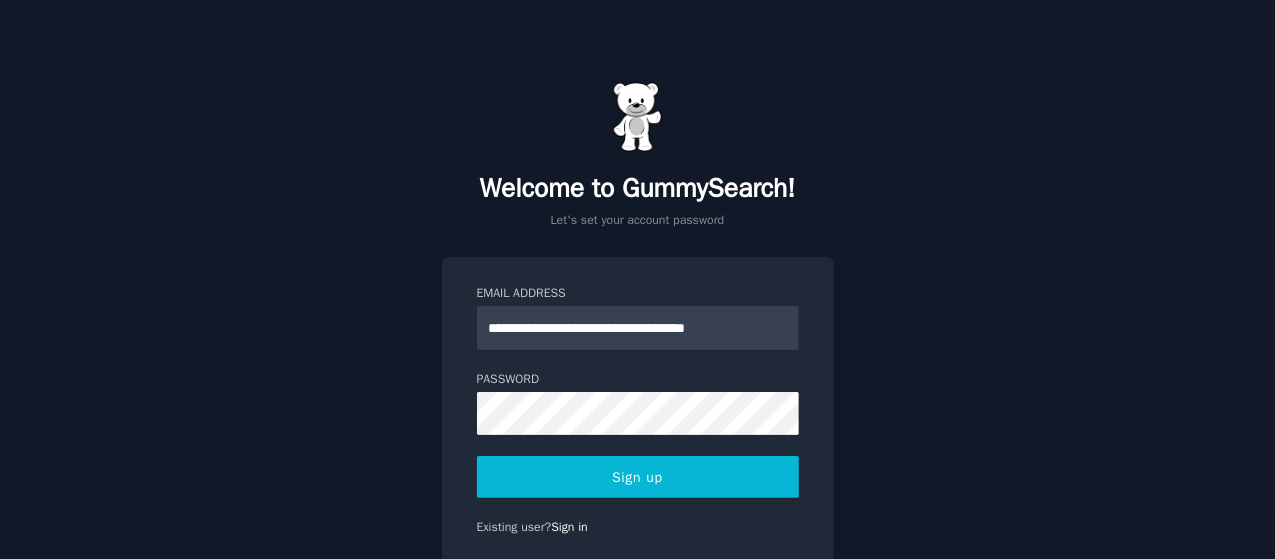 click on "Sign up" at bounding box center (638, 477) 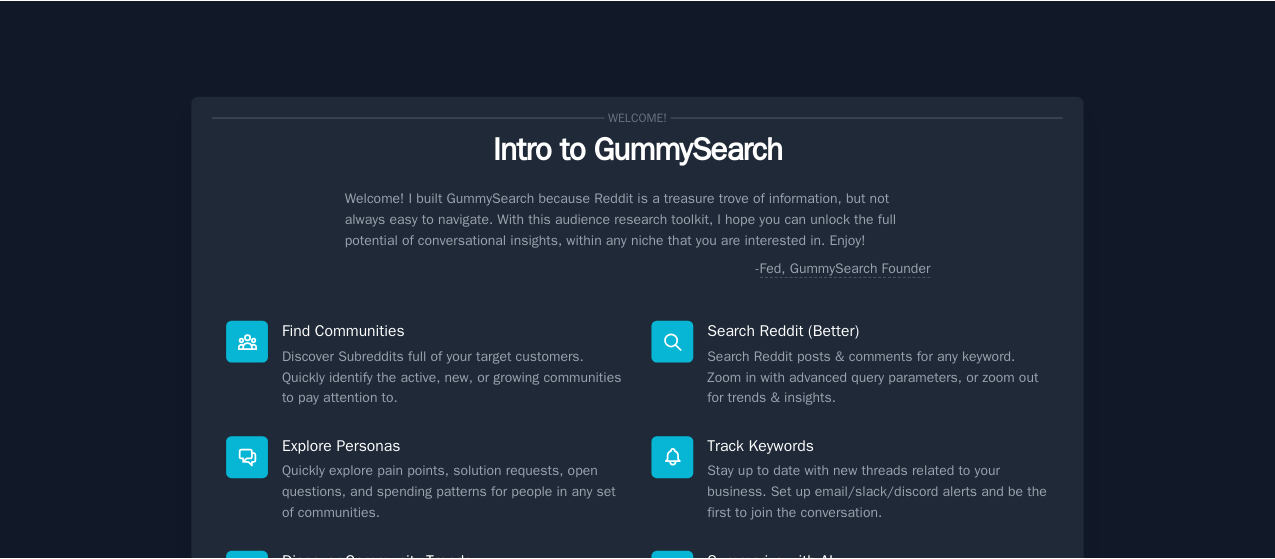 scroll, scrollTop: 0, scrollLeft: 0, axis: both 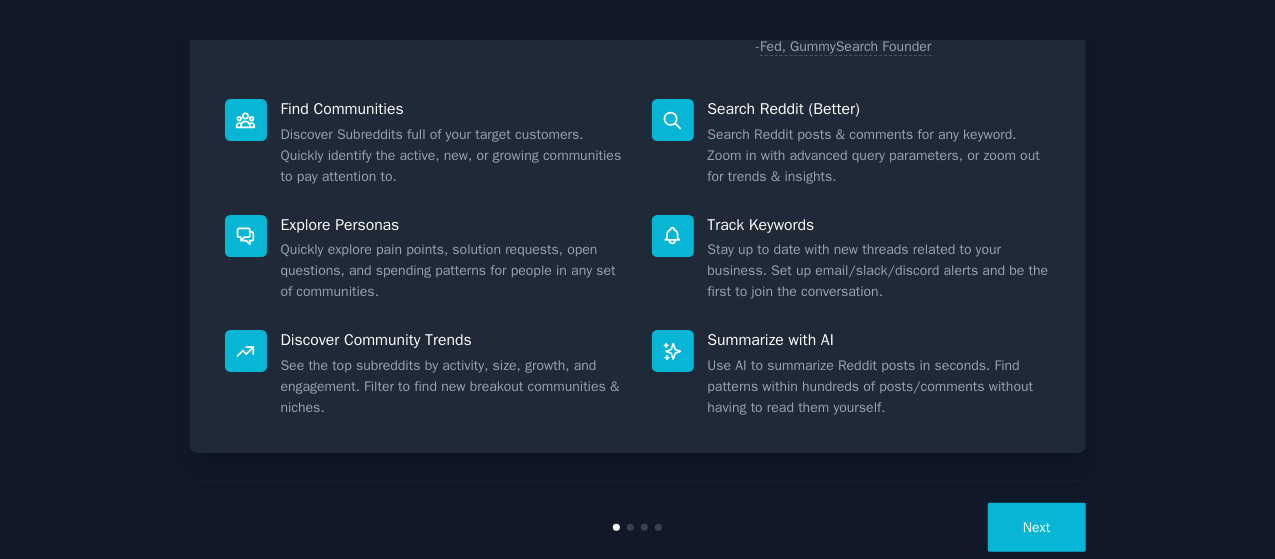 click on "Next" at bounding box center (1036, 527) 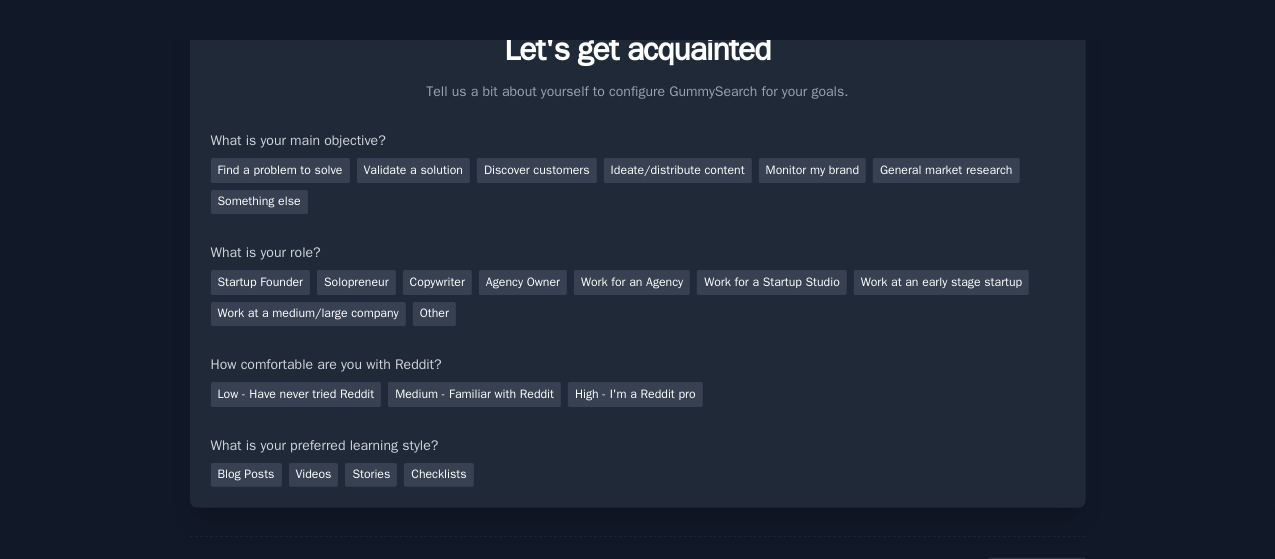 scroll, scrollTop: 156, scrollLeft: 0, axis: vertical 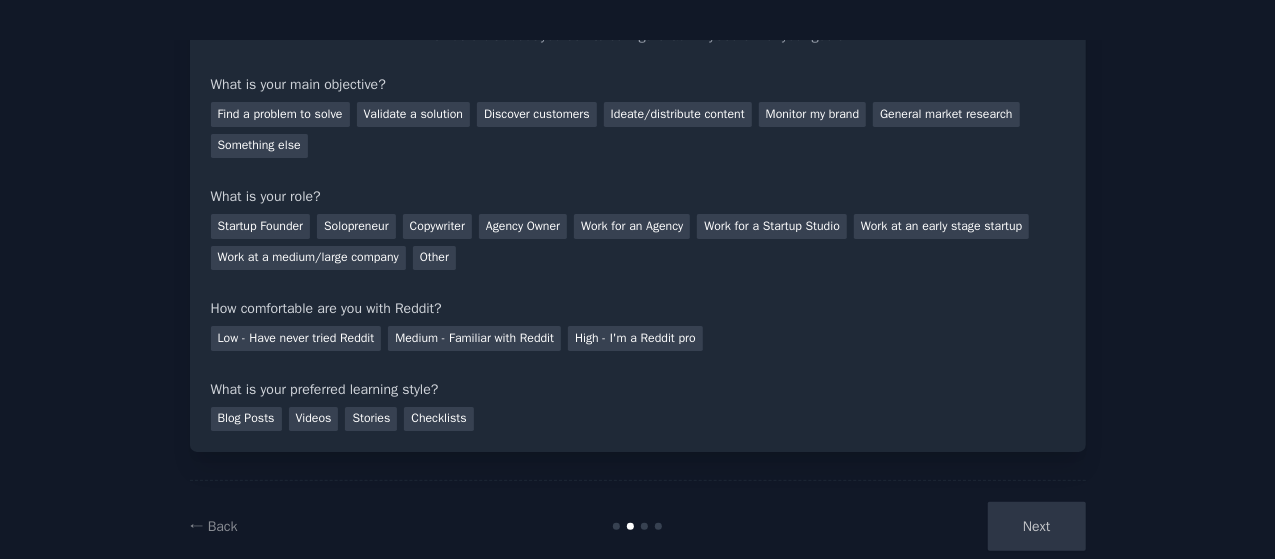 click on "Next" at bounding box center (936, 526) 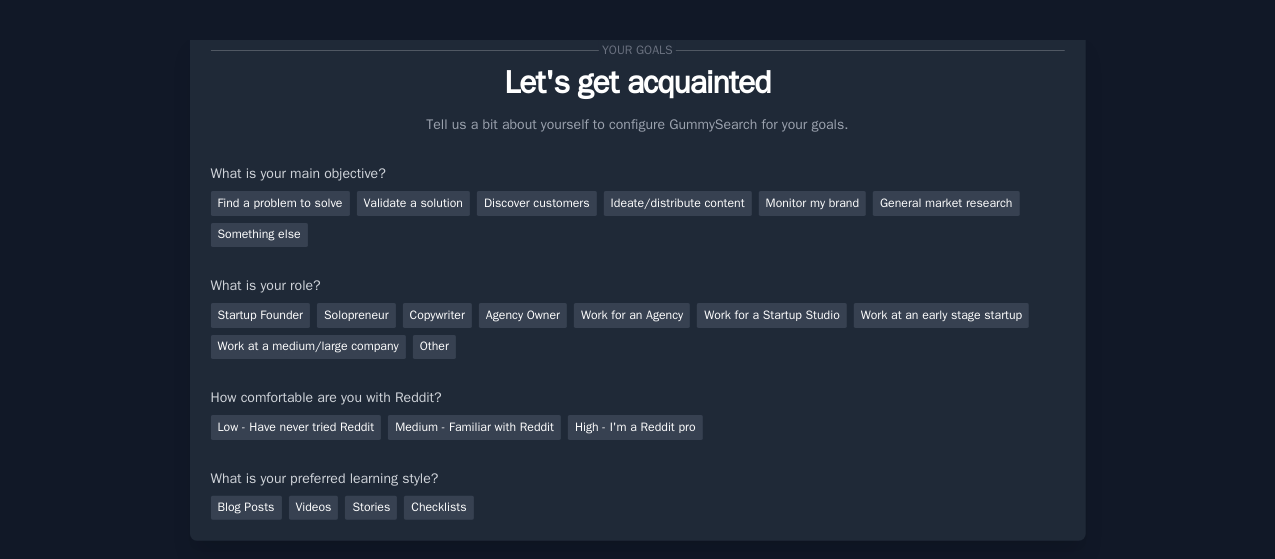 scroll, scrollTop: 0, scrollLeft: 0, axis: both 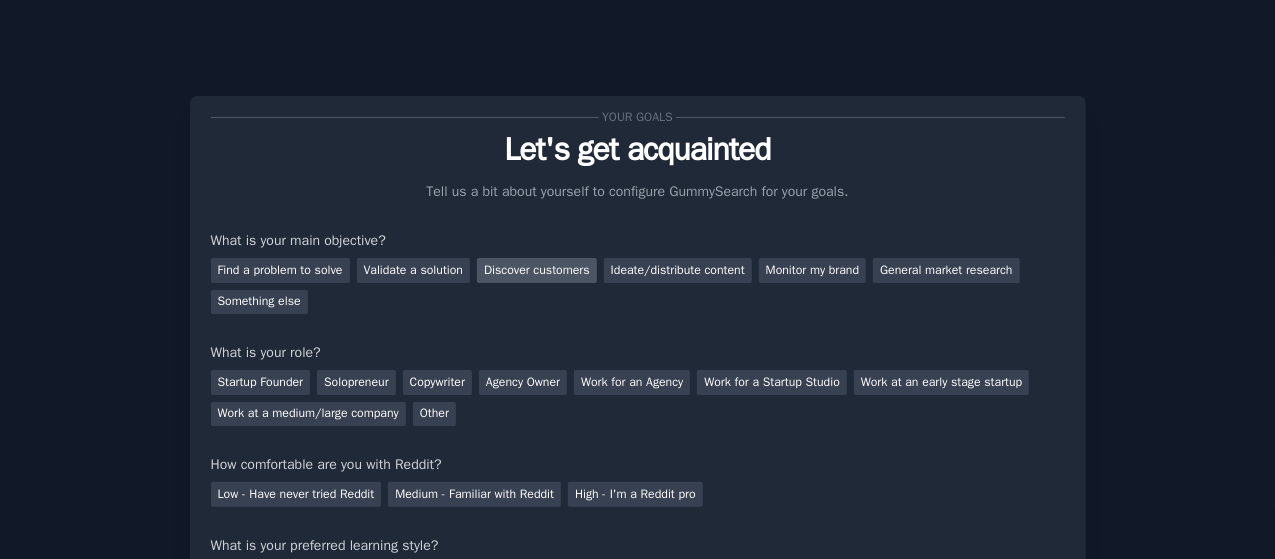click on "Discover customers" at bounding box center [537, 270] 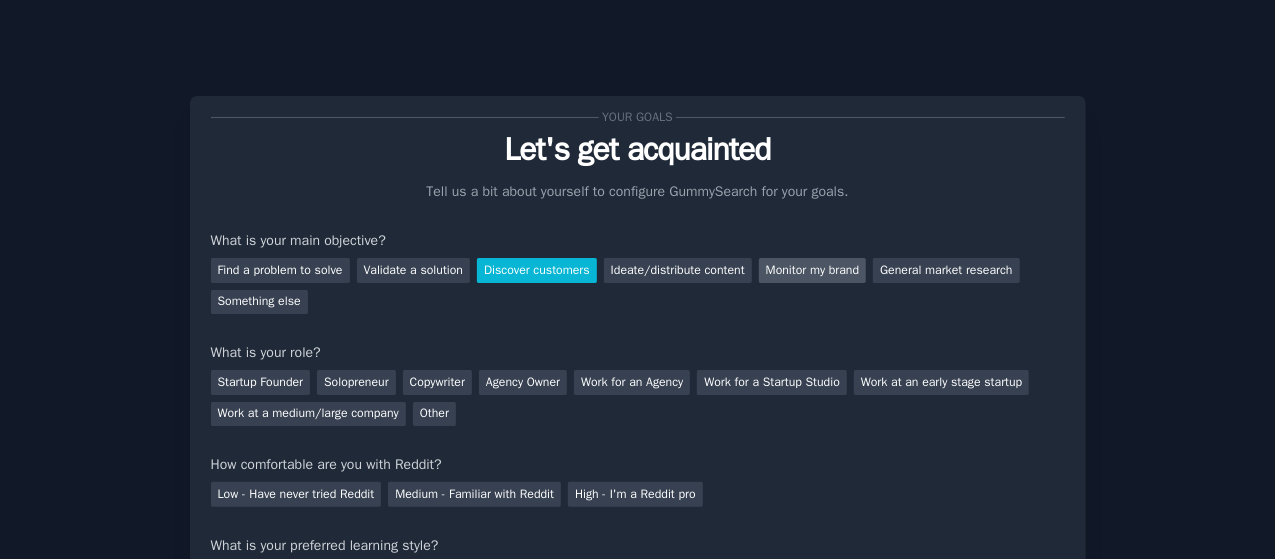click on "Monitor my brand" at bounding box center [812, 270] 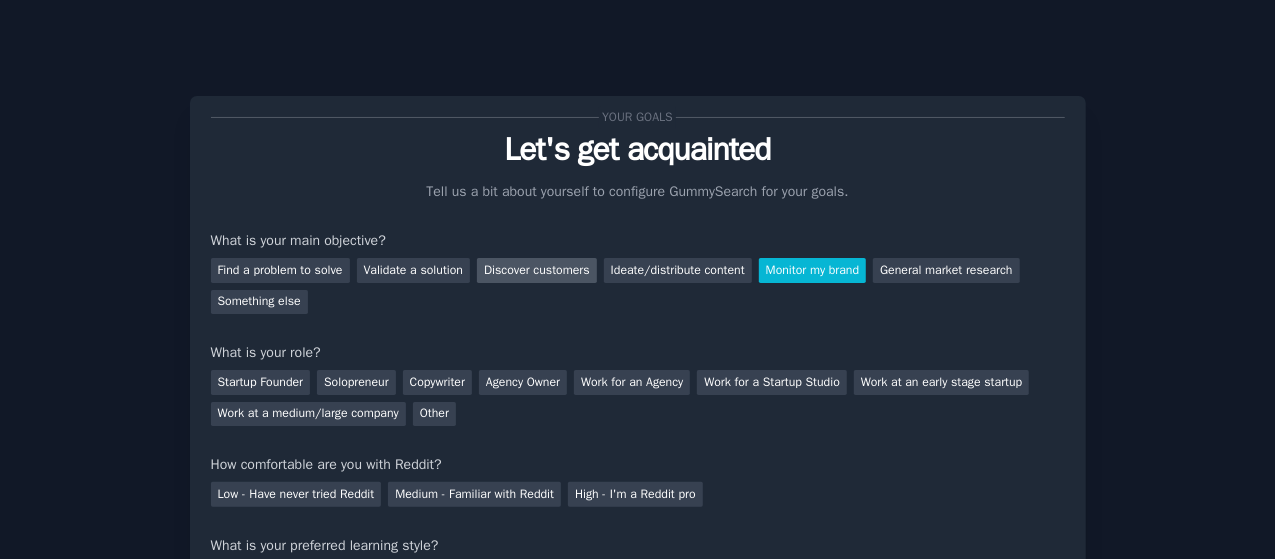 click on "Discover customers" at bounding box center (537, 270) 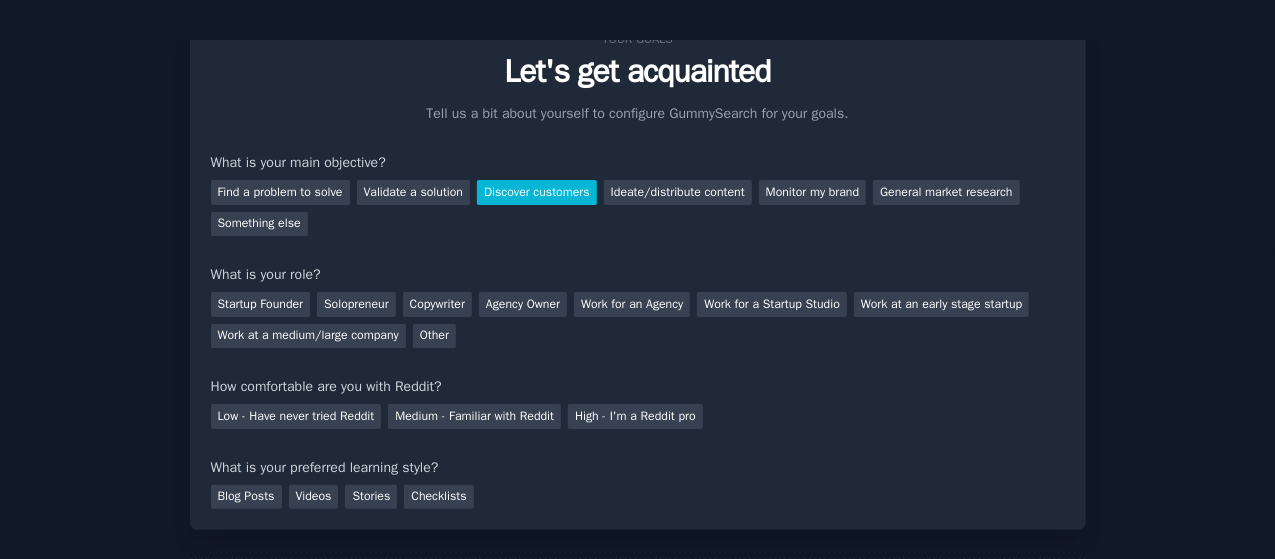 scroll, scrollTop: 156, scrollLeft: 0, axis: vertical 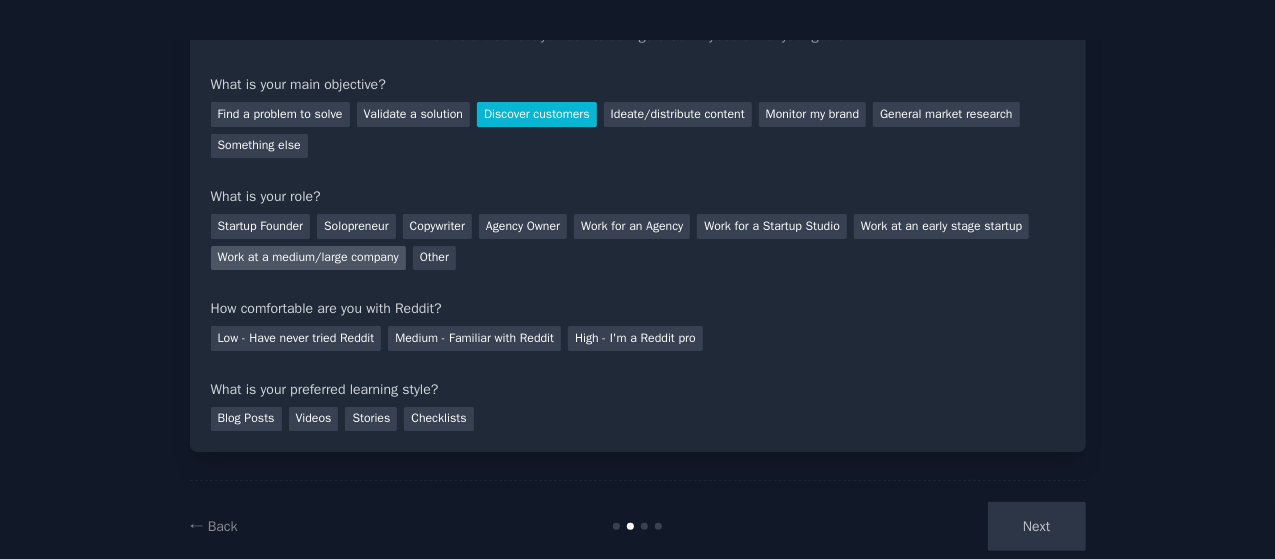 click on "Work at a medium/large company" at bounding box center (308, 258) 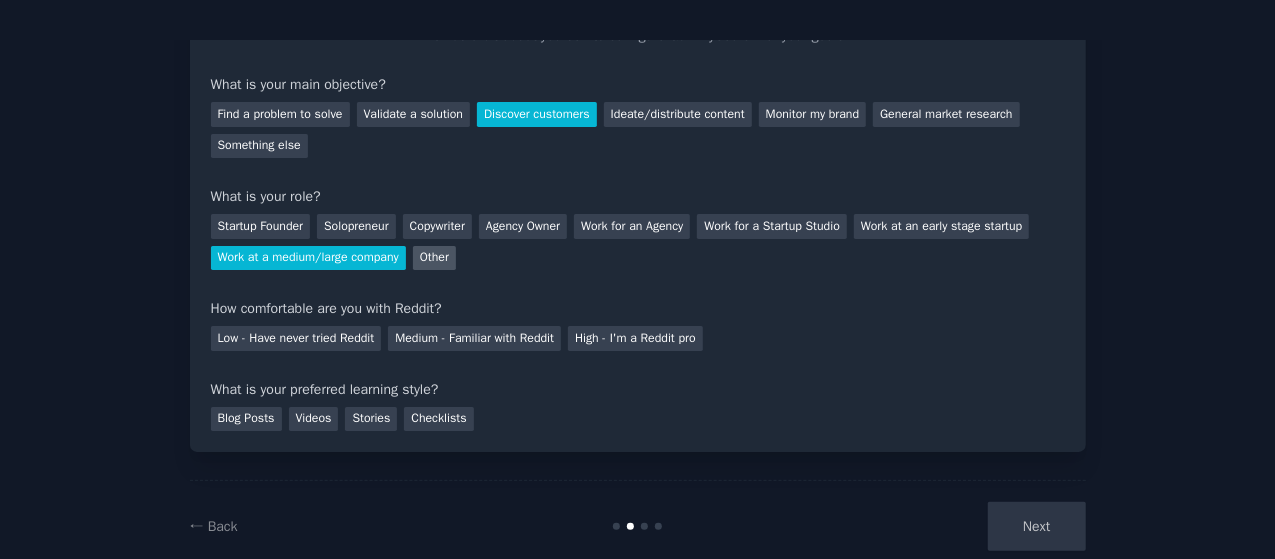 click on "Other" at bounding box center [434, 258] 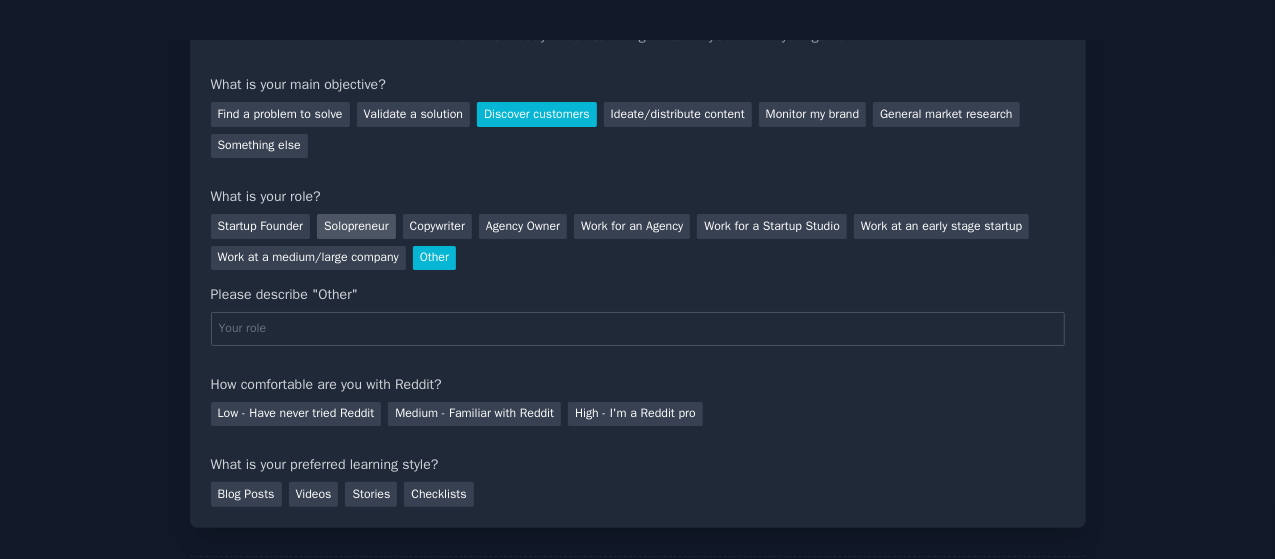 click on "Solopreneur" at bounding box center [356, 226] 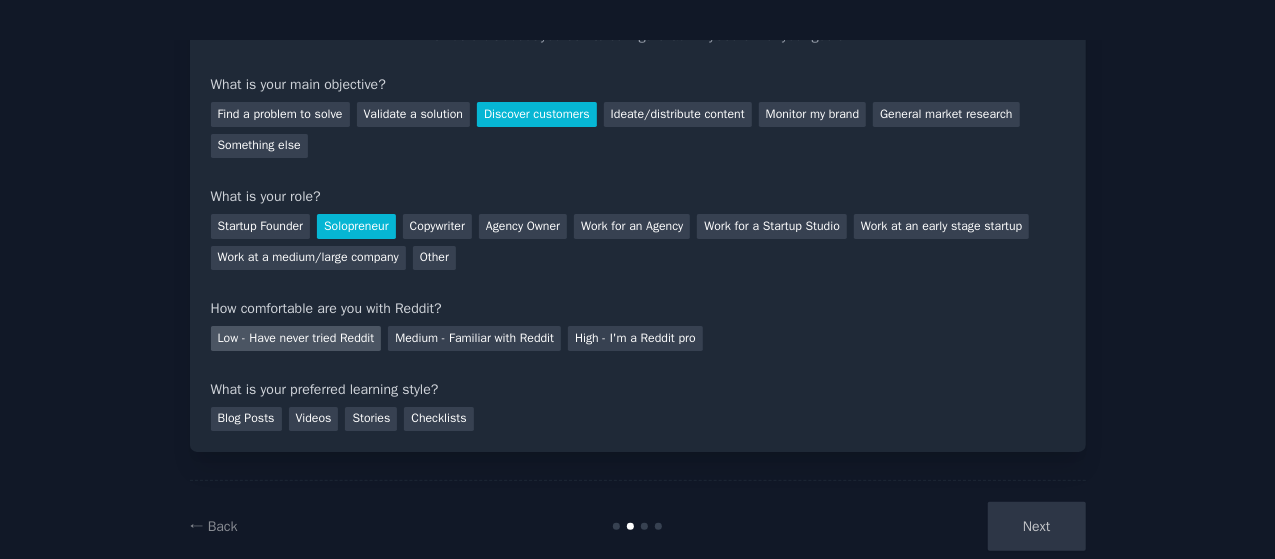 click on "Low - Have never tried Reddit" at bounding box center (296, 338) 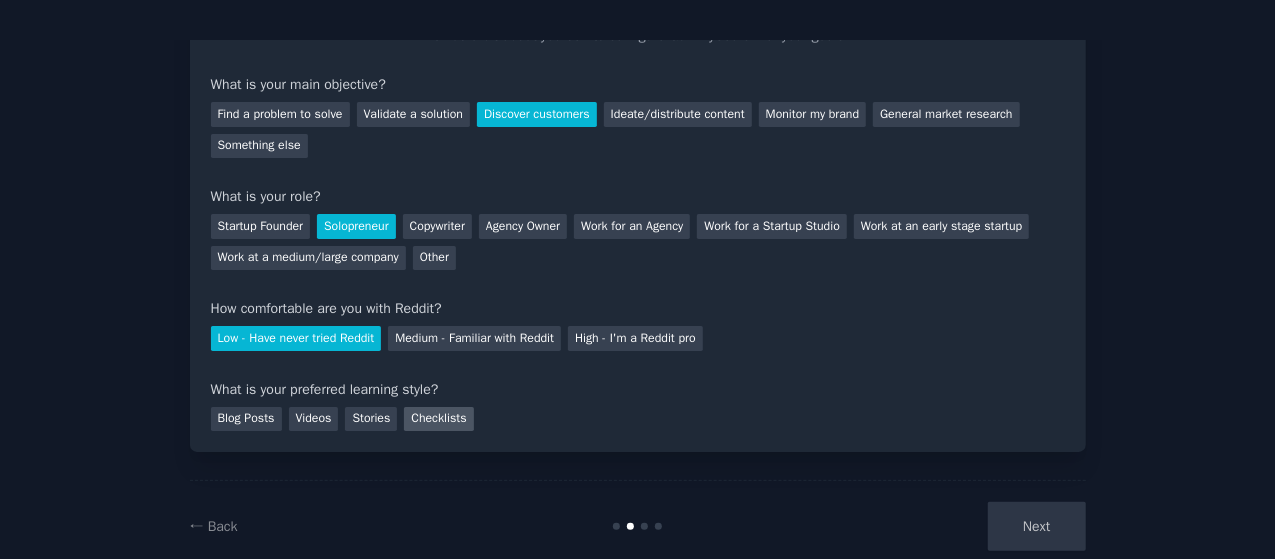 click on "Checklists" at bounding box center [438, 419] 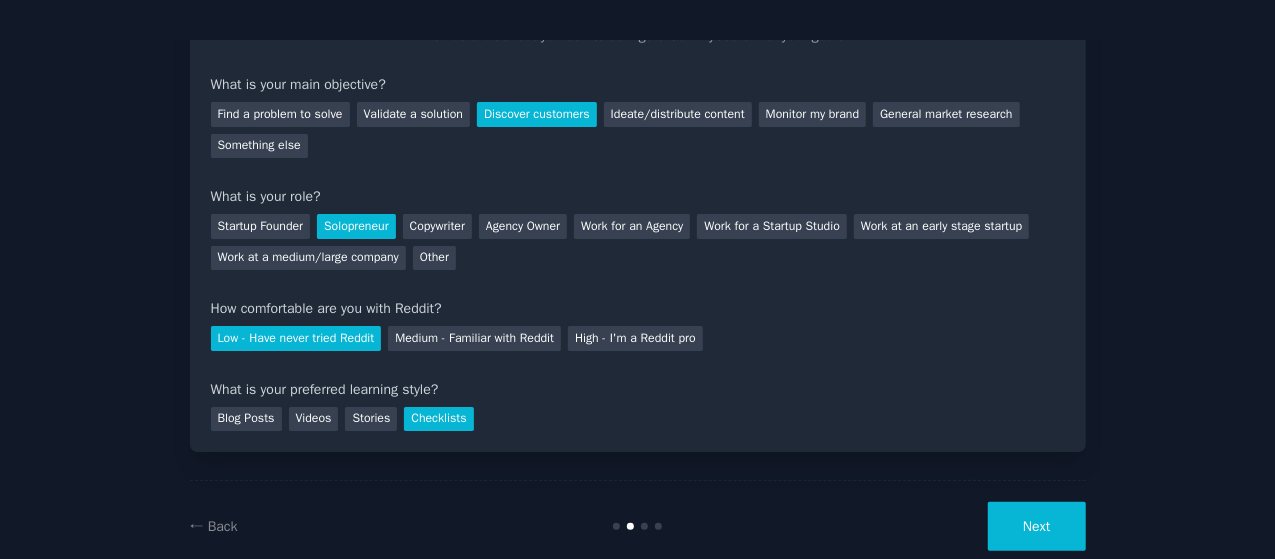 click on "Next" at bounding box center (1036, 526) 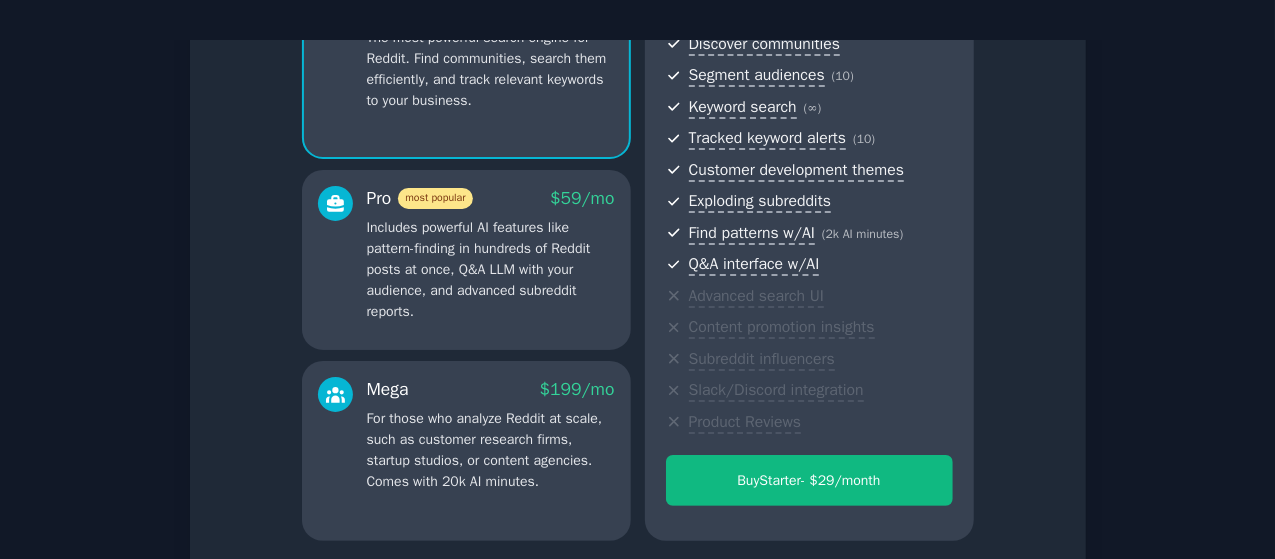 scroll, scrollTop: 370, scrollLeft: 0, axis: vertical 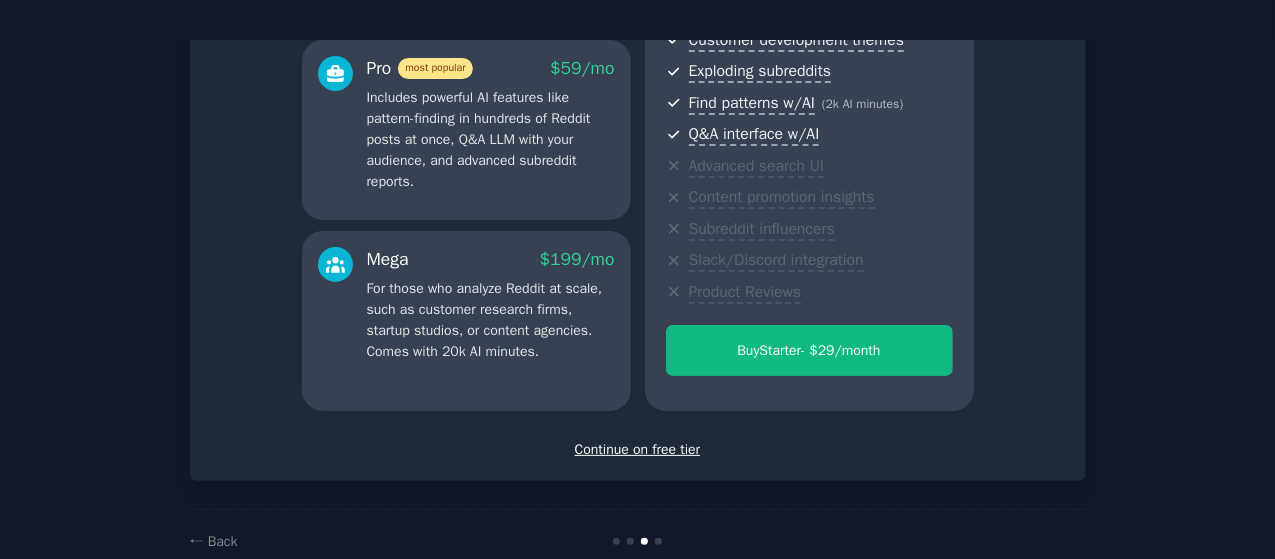 click on "Continue on free tier" at bounding box center (638, 449) 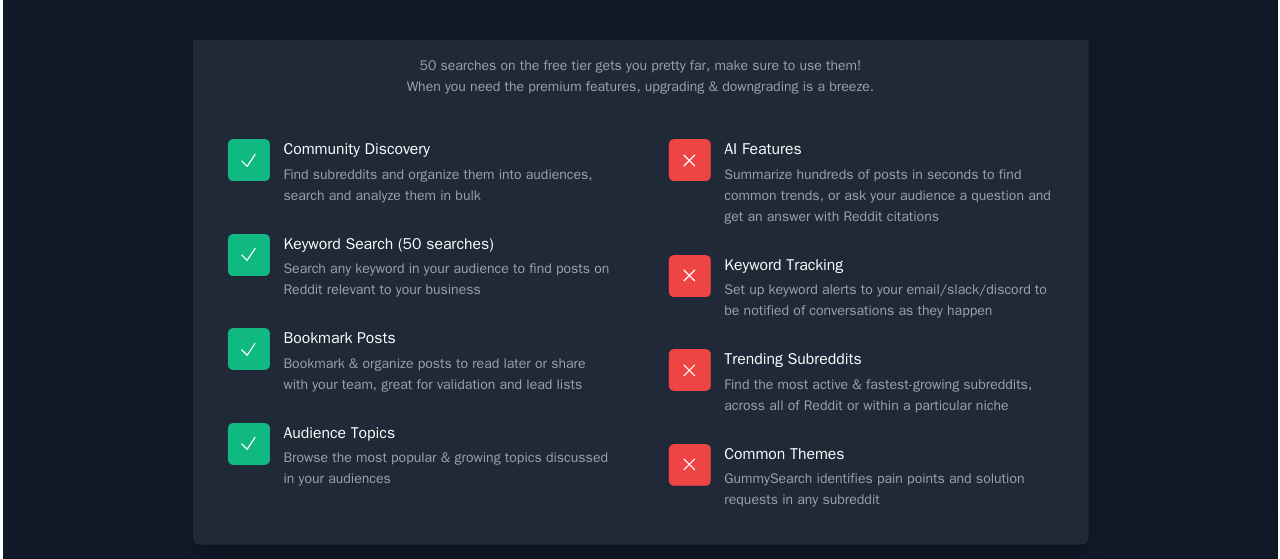 scroll, scrollTop: 219, scrollLeft: 0, axis: vertical 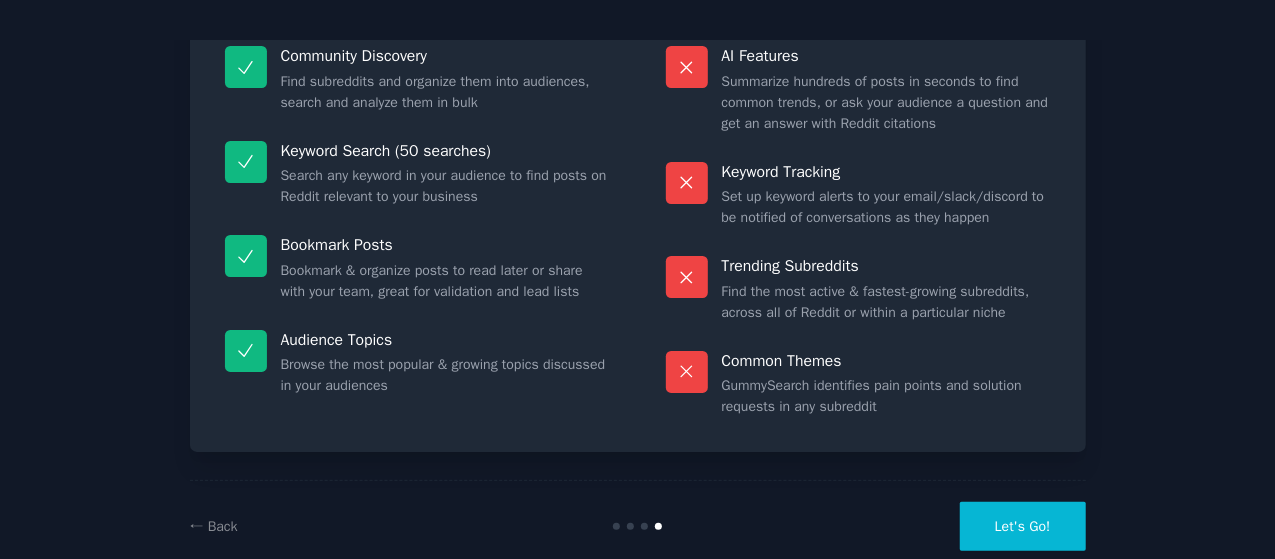 click on "Let's Go!" at bounding box center [1023, 526] 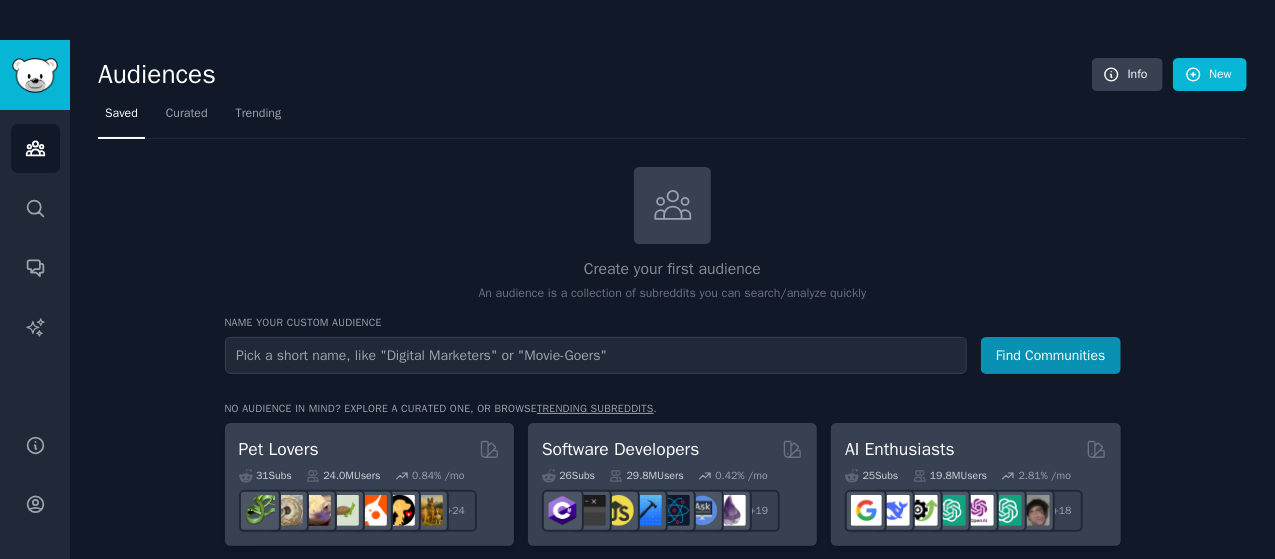 click at bounding box center (596, 355) 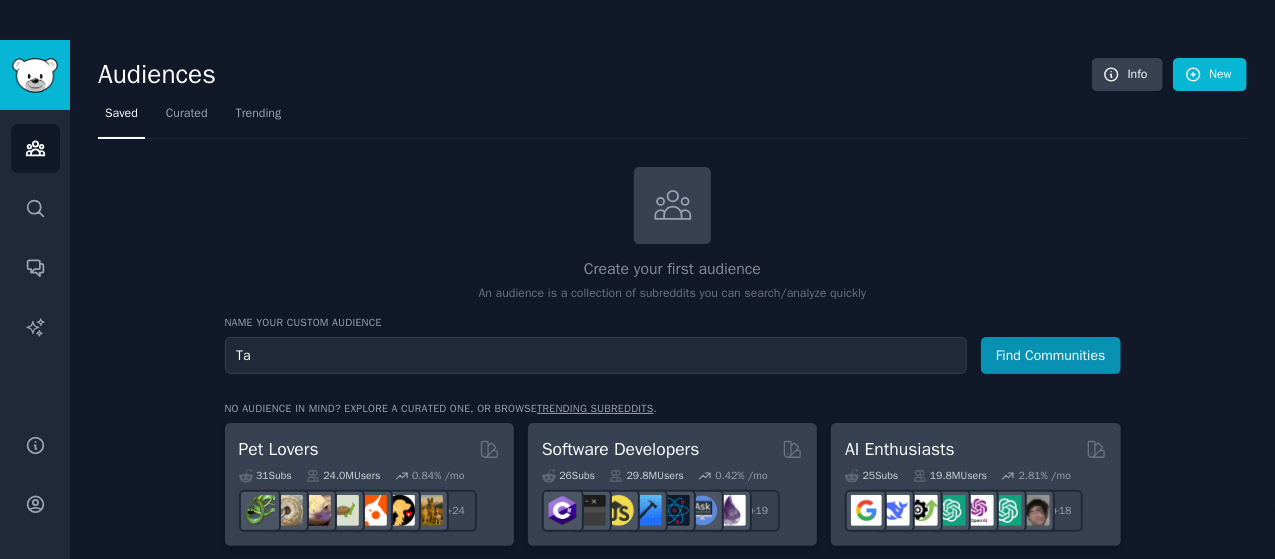 type on "T" 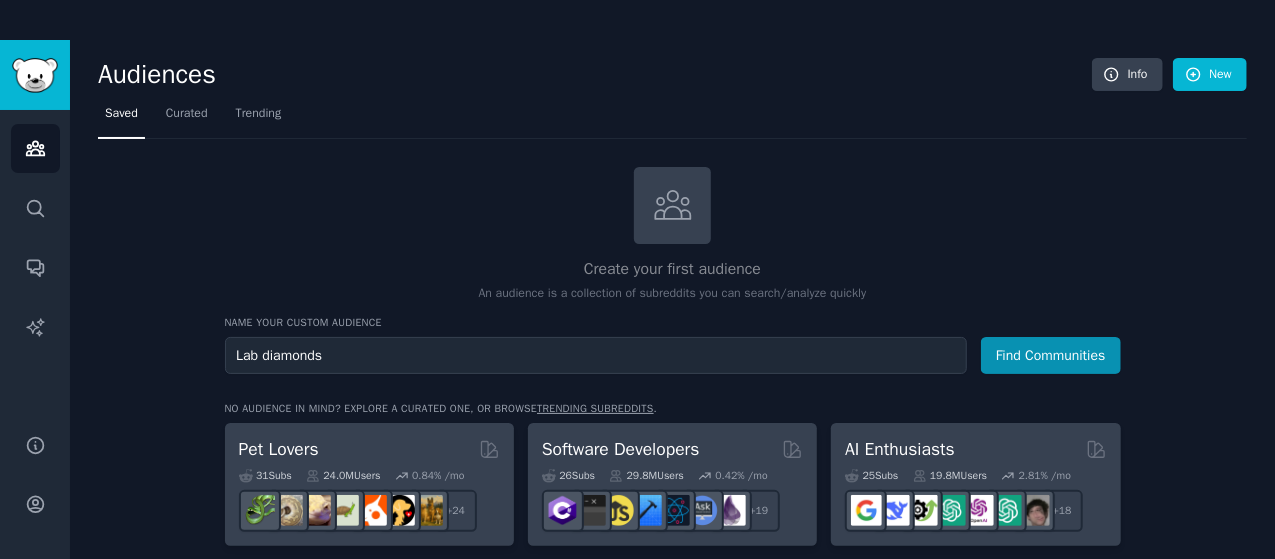 type on "Lab diamonds" 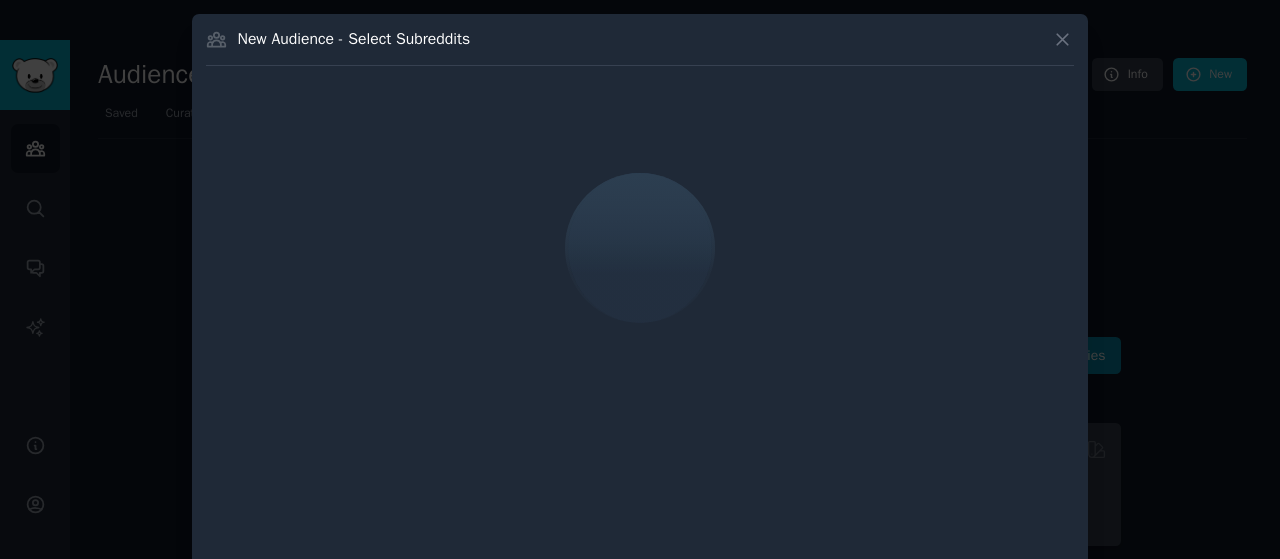 click at bounding box center (0, 861) 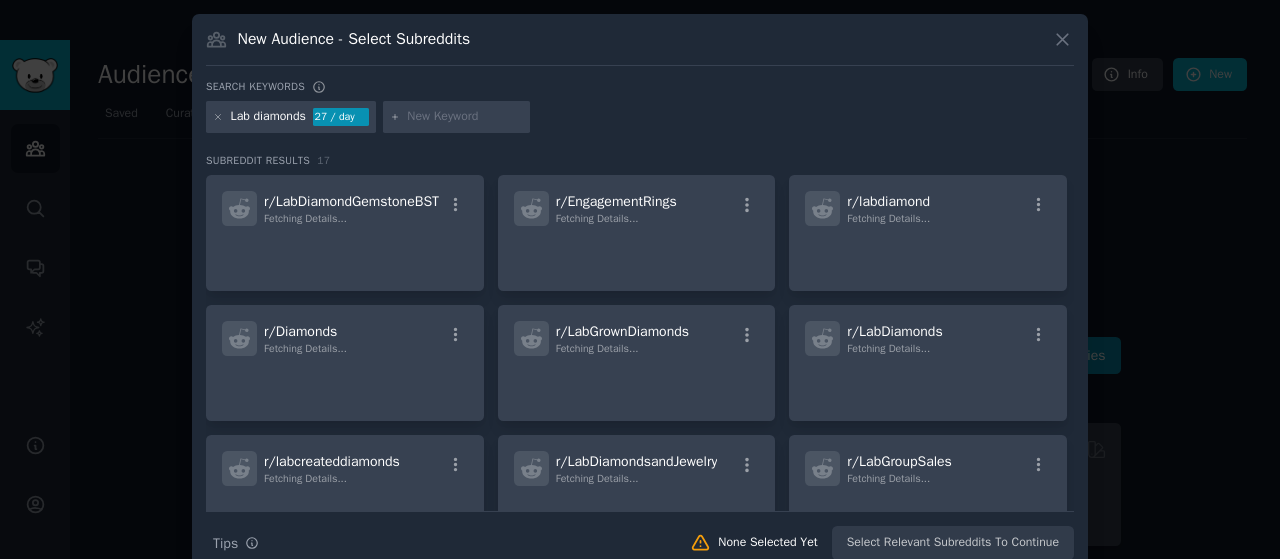 click on "For this domain" at bounding box center [47, 898] 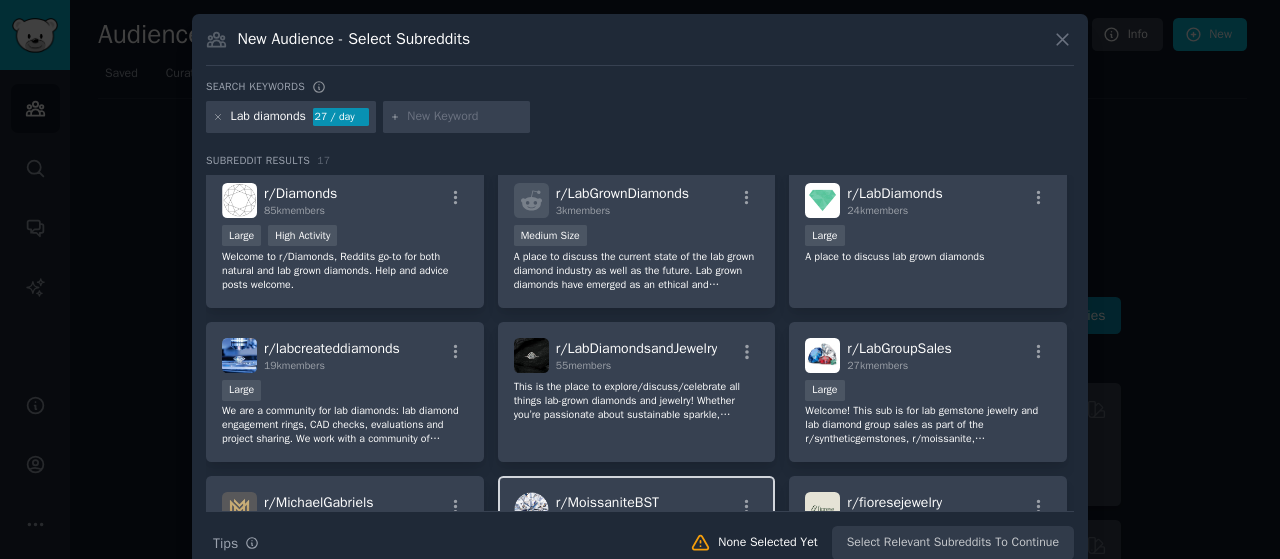 scroll, scrollTop: 0, scrollLeft: 0, axis: both 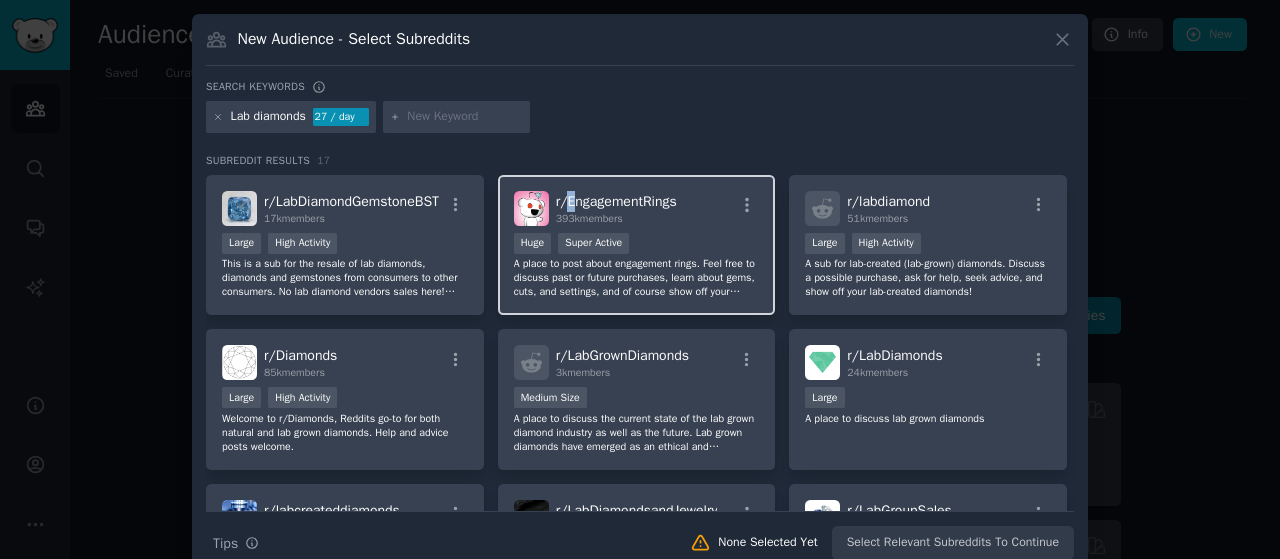 drag, startPoint x: 580, startPoint y: 205, endPoint x: 566, endPoint y: 205, distance: 14 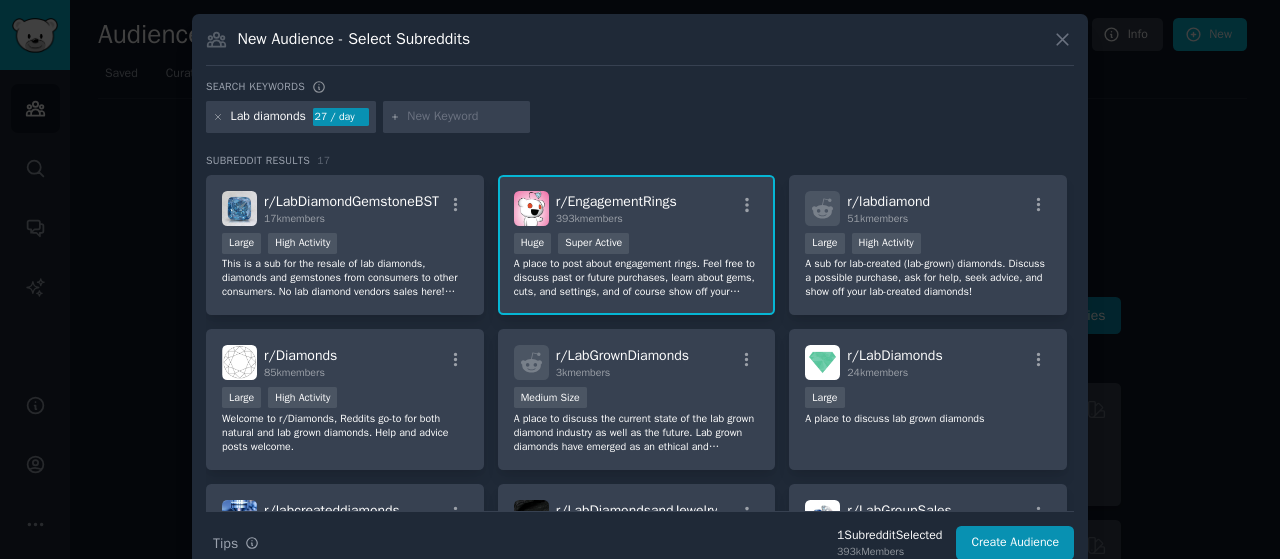 click on "393k  members" at bounding box center [616, 219] 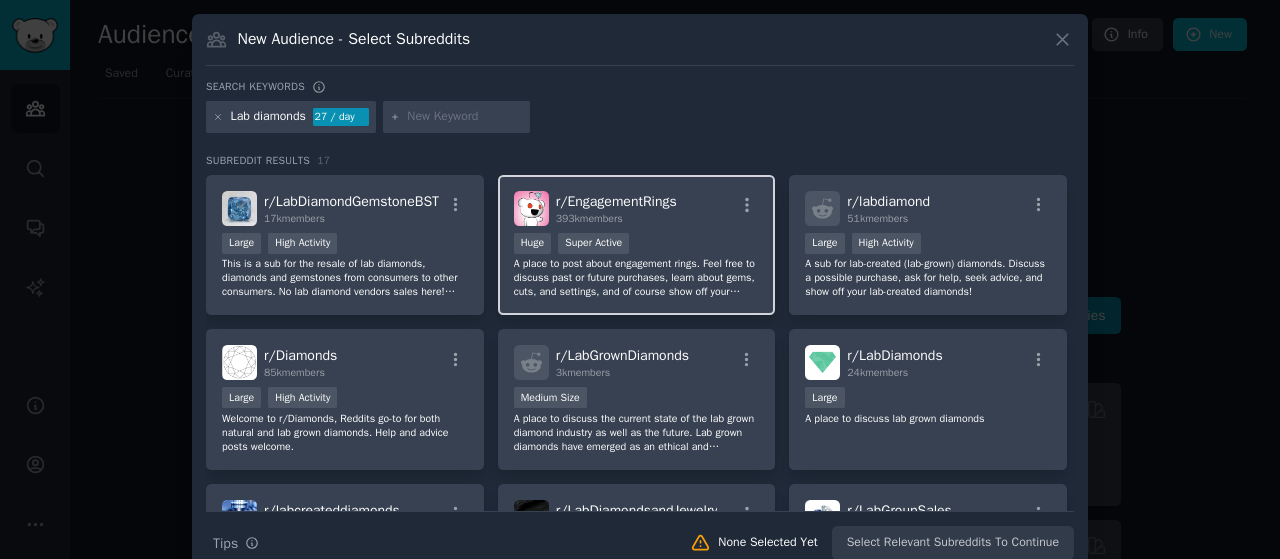 click on "A place to post about engagement rings. Feel free to discuss past or future purchases, learn about gems, cuts, and settings, and of course show off your engagement rings!
NEW!  Looking for design help or a custom ring quote? Come see us at r/engagementringdesigns!" at bounding box center (637, 278) 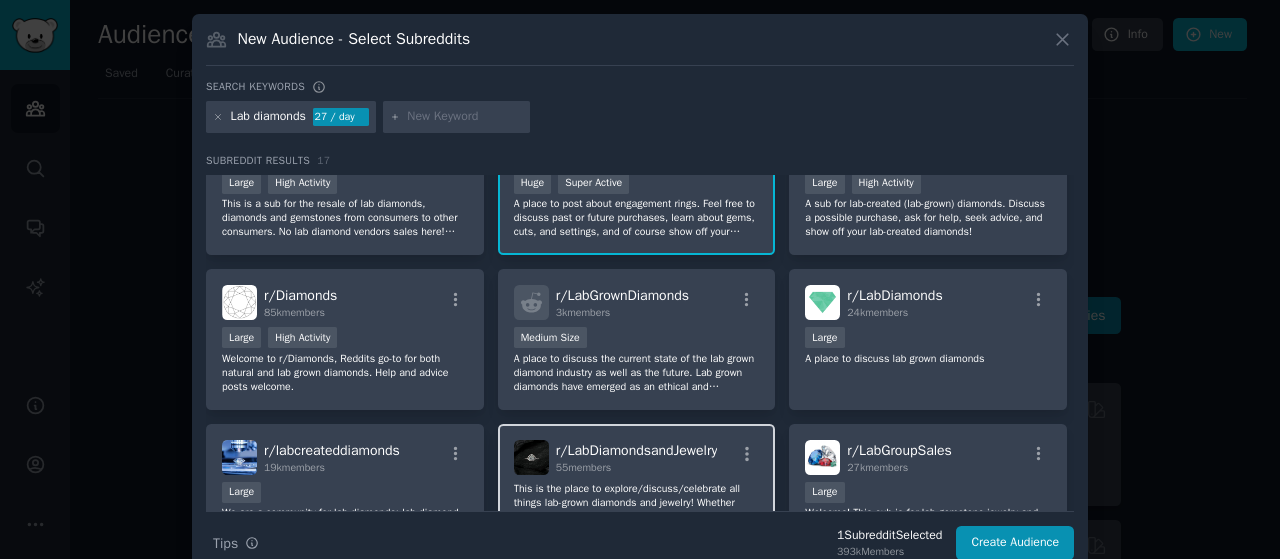scroll, scrollTop: 0, scrollLeft: 0, axis: both 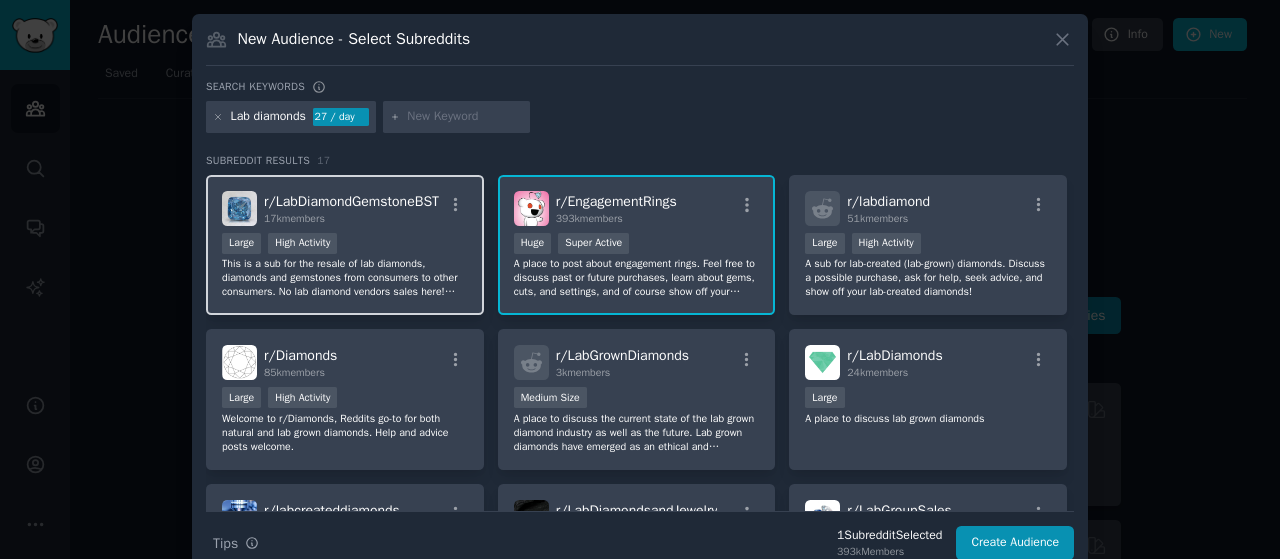 click on ">= 80th percentile for submissions / day Large High Activity" at bounding box center [345, 245] 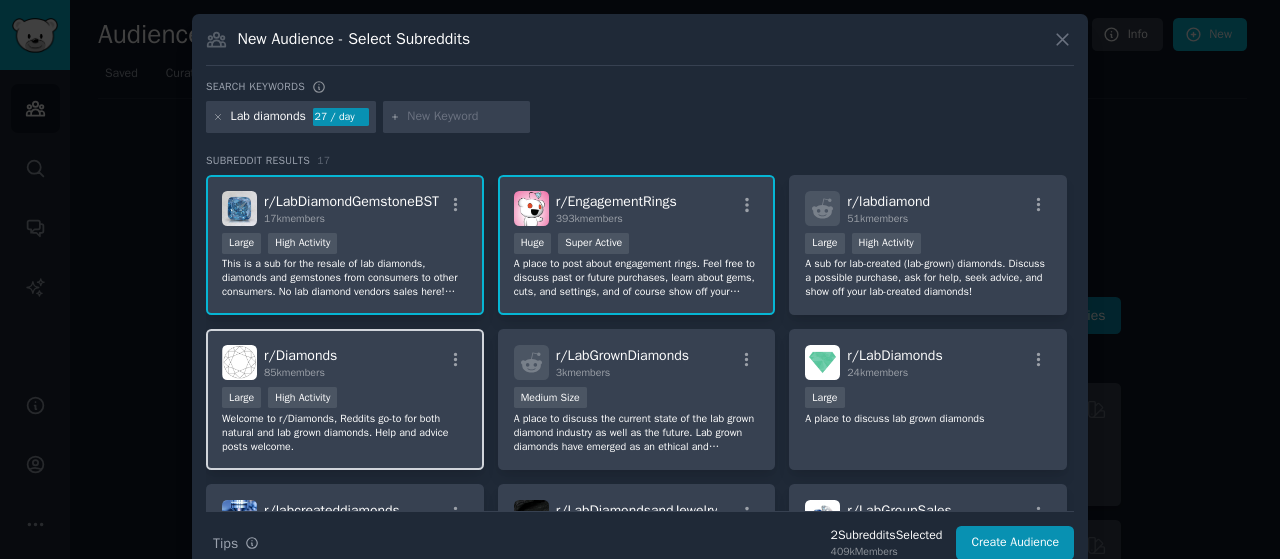 click on ">= 80th percentile for submissions / day Large High Activity" at bounding box center [345, 399] 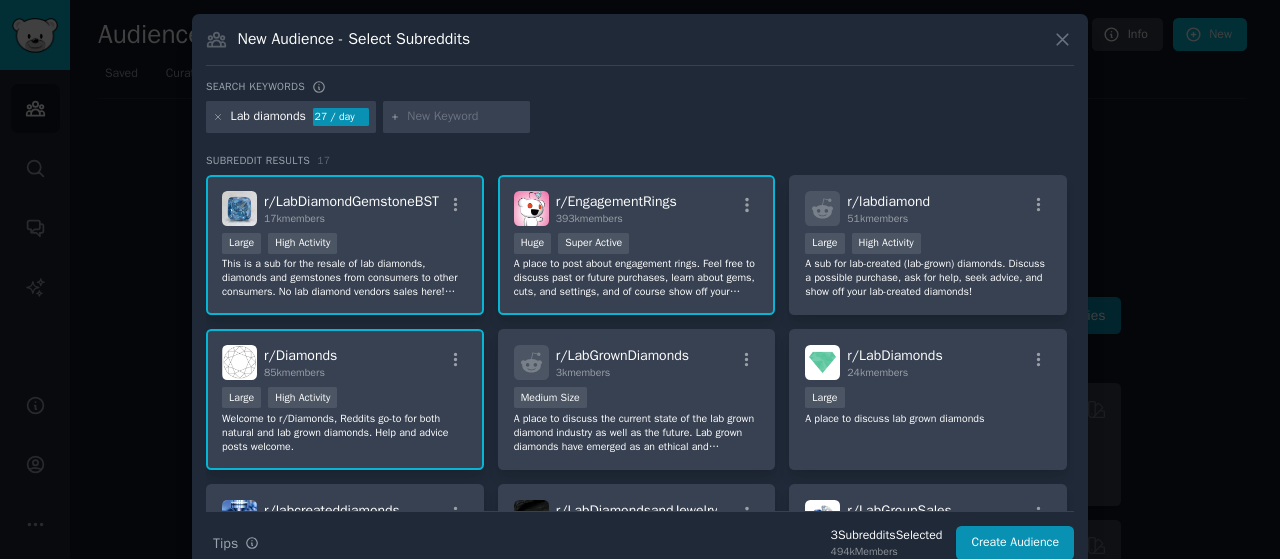 click on "This is a sub for the resale of lab diamonds, diamonds and gemstones from consumers to other consumers. No lab diamond vendors sales here! Please see r/moissaniteBST for moissanite sales.
Please read the Rules & Guidelines and Listing Format stickied posts at the top of the sub before listing. The format must be followed and all requirements must be included." at bounding box center (345, 278) 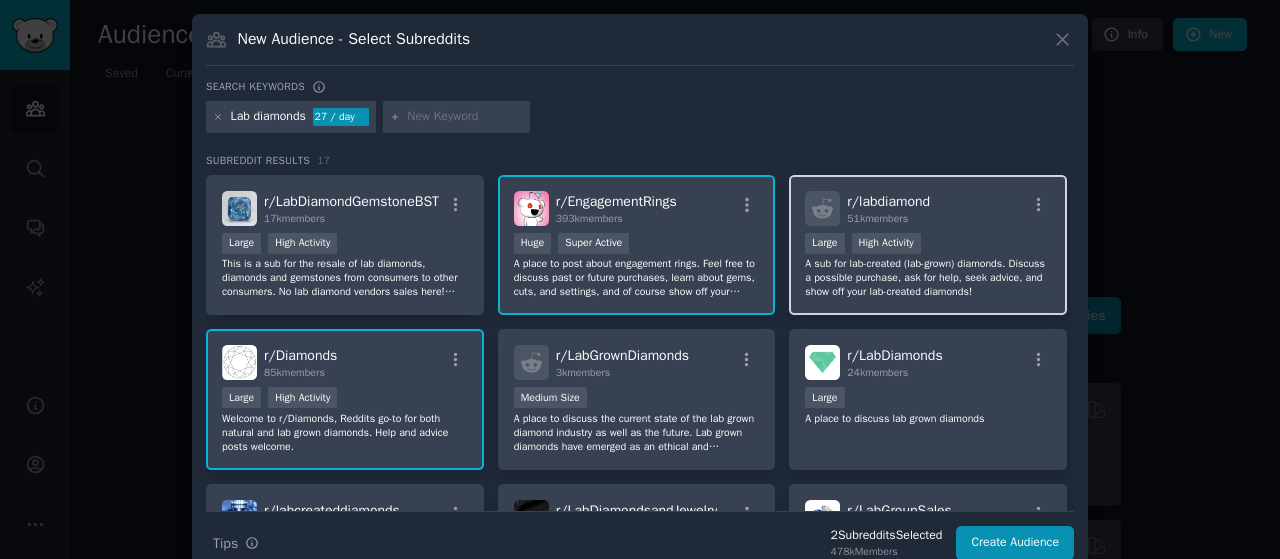 click on "r/ labdiamond 51k  members" at bounding box center [928, 208] 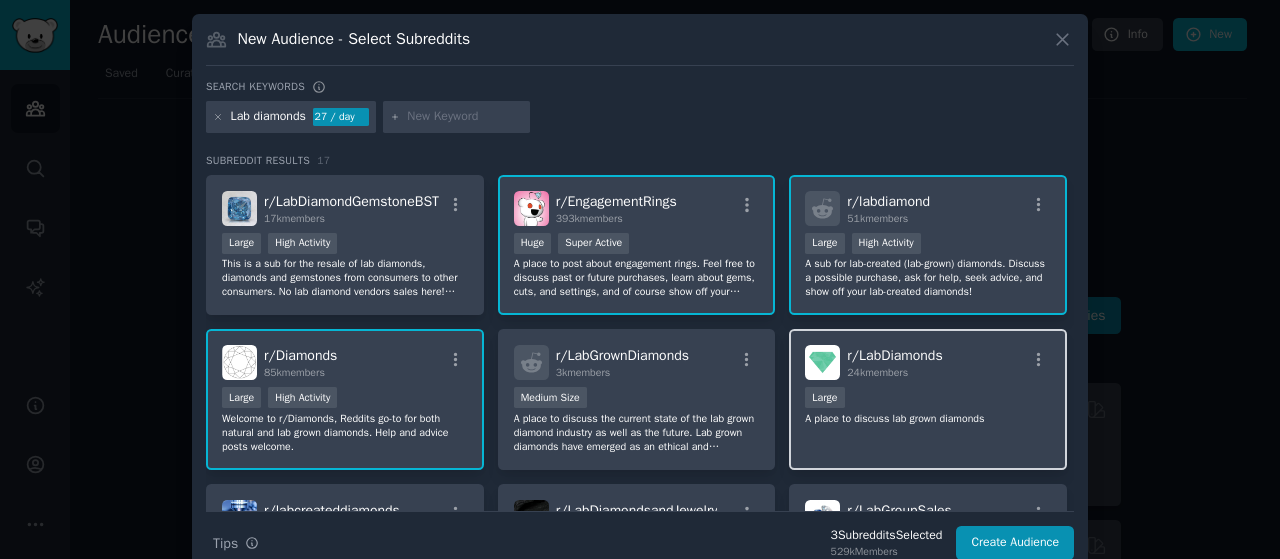 click on "r/ LabDiamonds 24k  members" at bounding box center (928, 362) 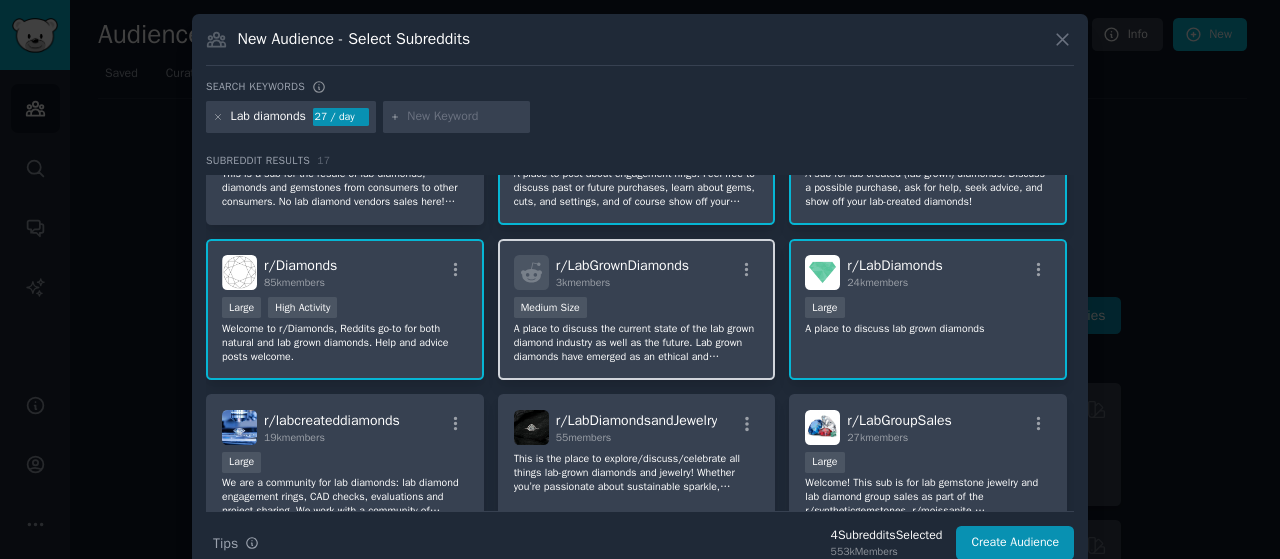 scroll, scrollTop: 200, scrollLeft: 0, axis: vertical 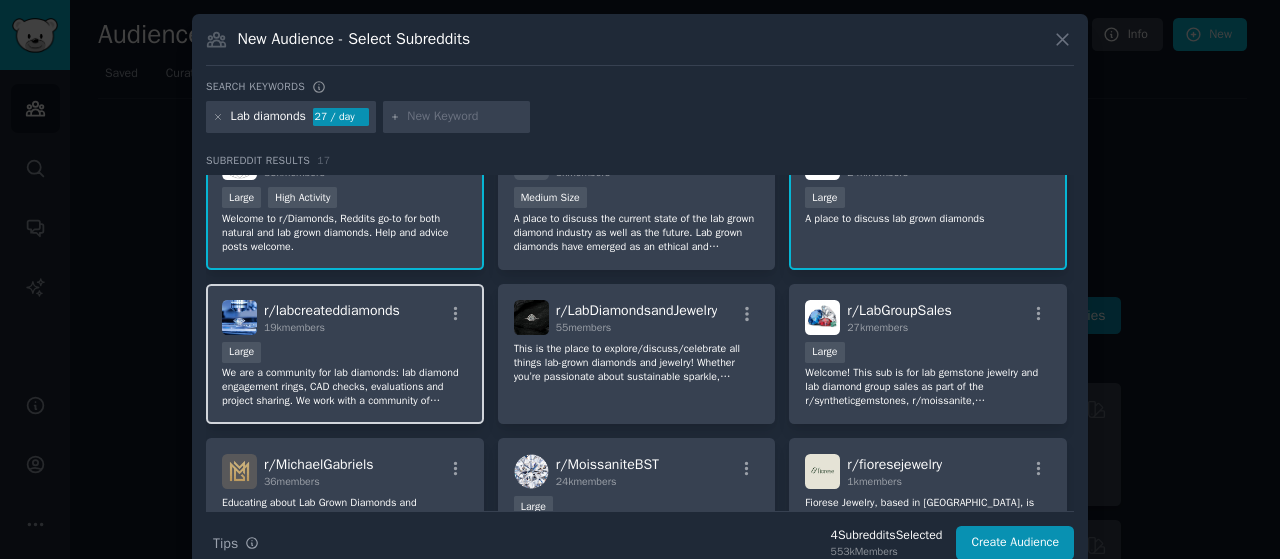 click on "r/ labcreateddiamonds 19k  members Large We are a community for lab diamonds: lab diamond engagement rings, CAD checks, evaluations and project sharing. We work with a community of independent NA/UK/European vendors that you can find under See More/Menu/Vendors. You can still post overseas project from the r/moissanite community. We do allow vendor participation but no direct advertising or marketing is allowed. If you would like to be added to our community vendor list, please submit a modmail. List for overseas vendors is now closed." at bounding box center [345, 354] 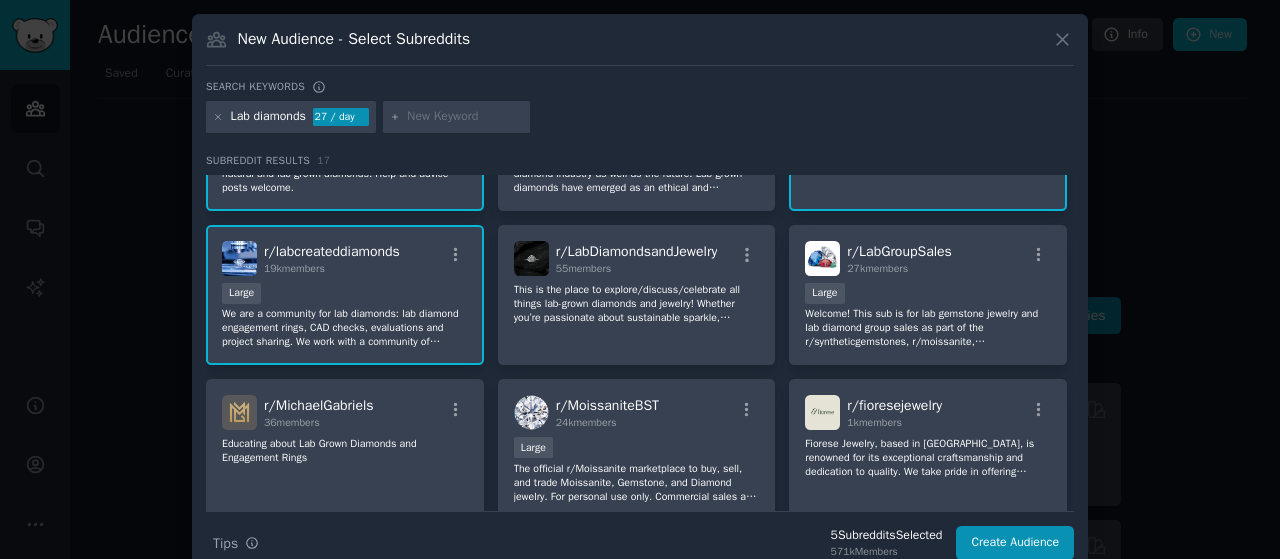 scroll, scrollTop: 300, scrollLeft: 0, axis: vertical 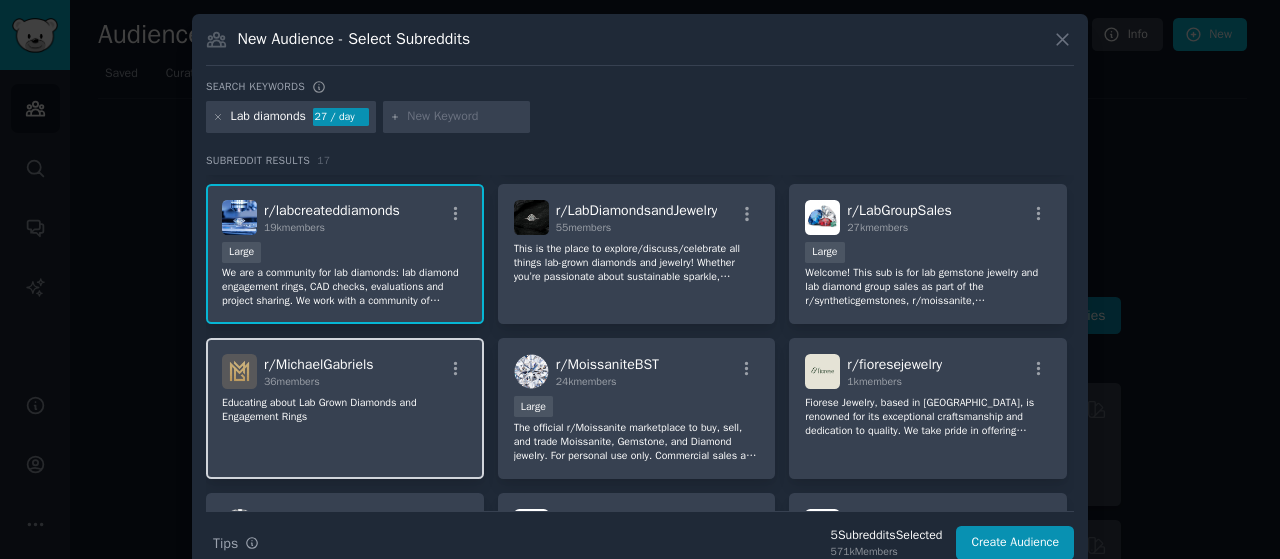 click on "36  members" at bounding box center (319, 382) 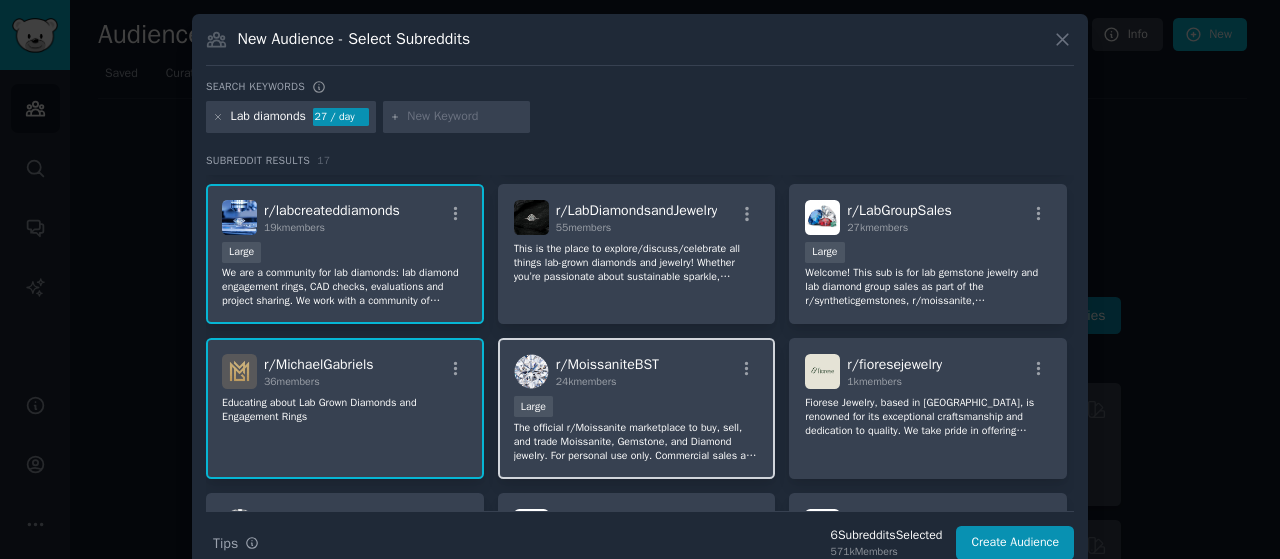 click on "10,000 - 100,000 members Large" at bounding box center [637, 408] 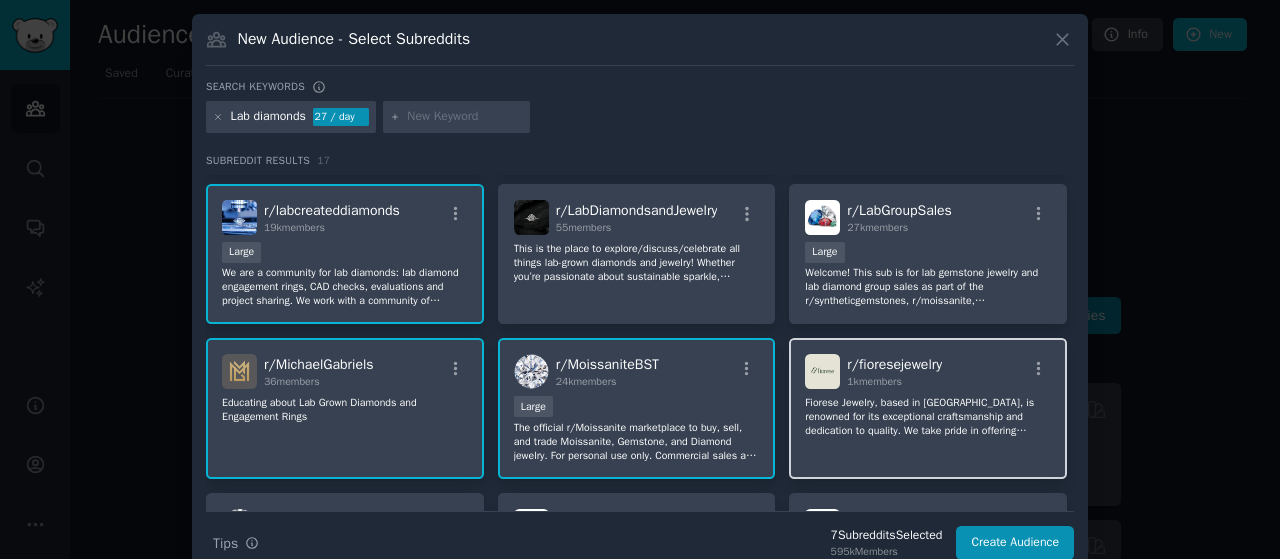 click on "Fiorese Jewelry, based in China, is renowned for its exceptional craftsmanship and dedication to quality. We take pride in offering lifetime warranty services and a diverse selection of fine jewelry, including: Lab-grown & natural diamonds Lab-grown & natural gemstones
Silver, 10K, 14K, 18K, and platinum jewelry
We specialize in personalized custom designs, high-end bespoke creations, and fully handcrafted jewelry, ensuring every piece is a work of art" 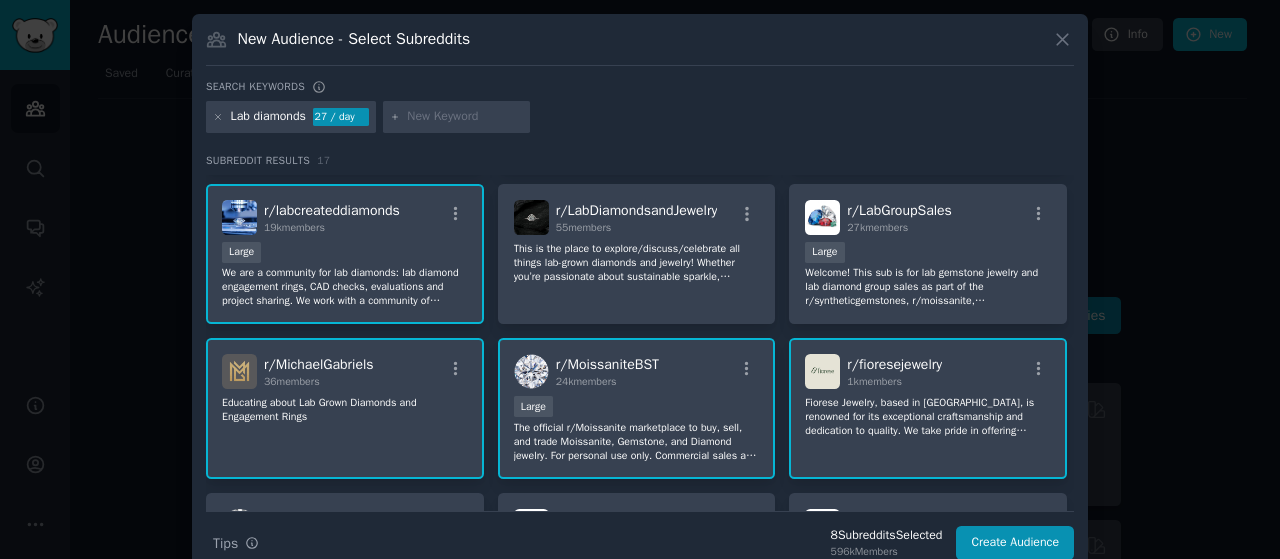 scroll, scrollTop: 500, scrollLeft: 0, axis: vertical 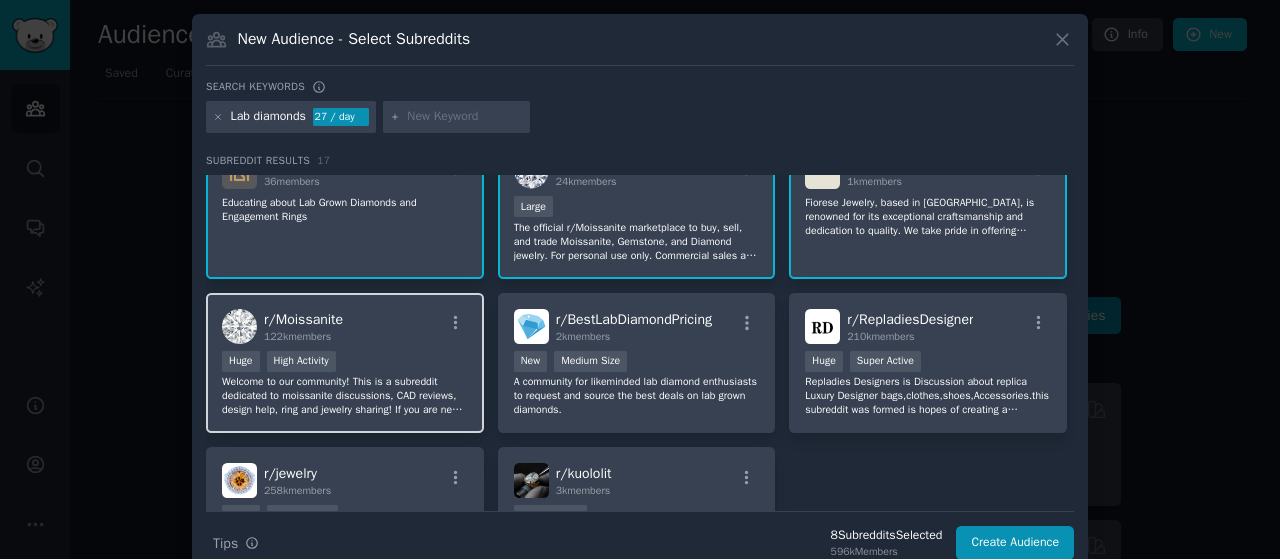 click on "Welcome to our community! This is a subreddit dedicated to moissanite discussions, CAD reviews, design help, ring and jewelry sharing!
If you are new, please read through the ‘quick reference guide for new subscribers’ pinned at the top of this sub. Also see our menu for reference materials and vendor recommendations. There is an extensive wiki. Use the search options to look up past projects, vendor reviews, design inspiration, or browse related subreddits for similar communities." at bounding box center [345, 396] 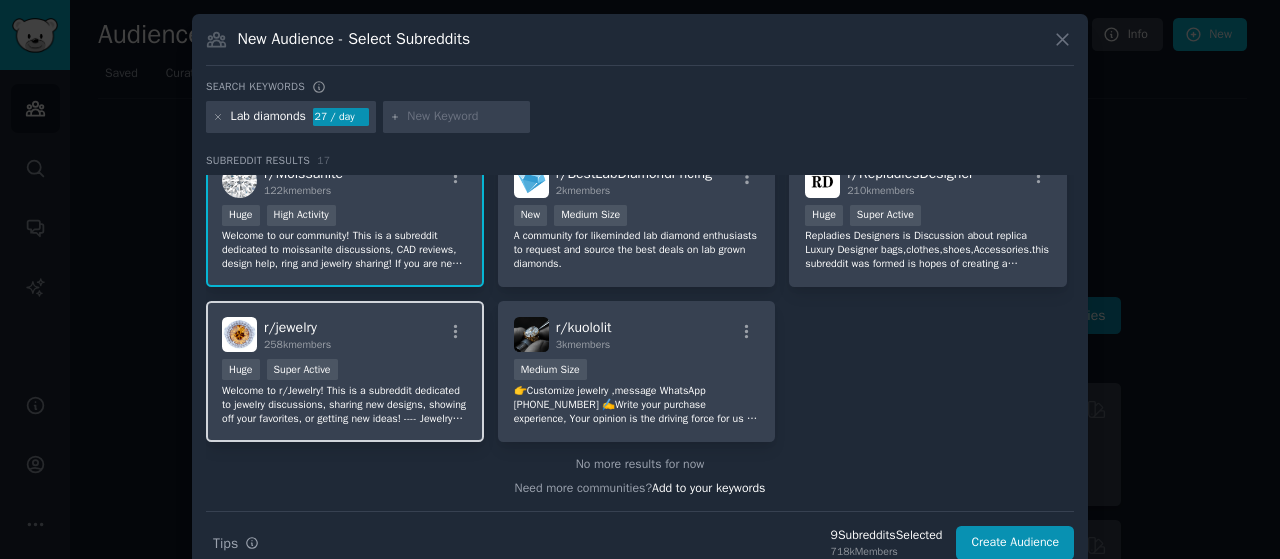 scroll, scrollTop: 647, scrollLeft: 0, axis: vertical 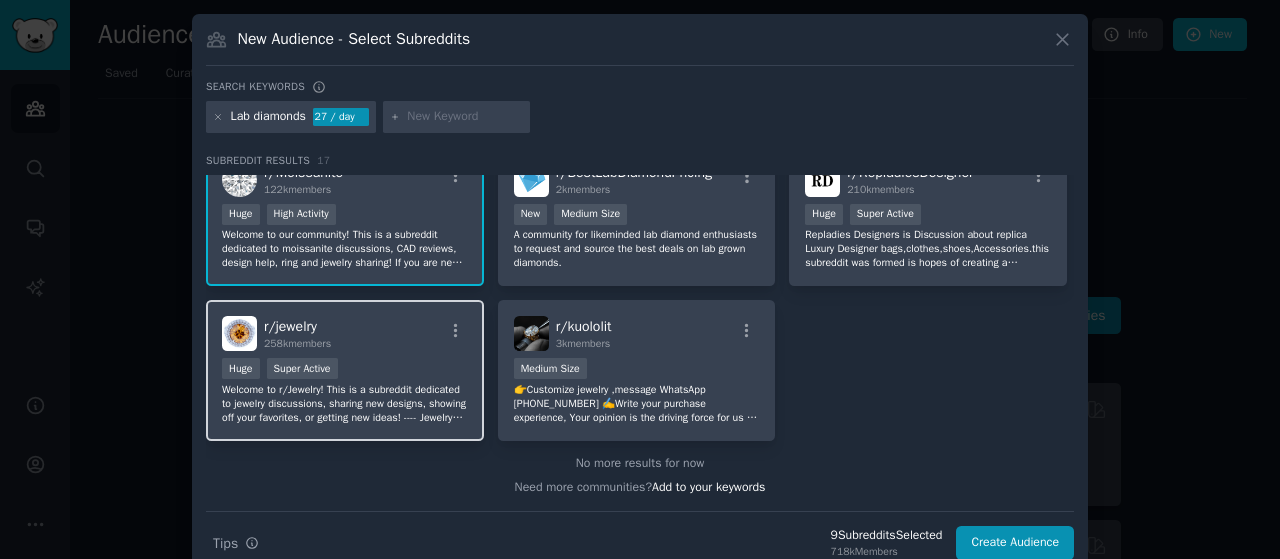 click on ">= 95th percentile for submissions / day Huge Super Active" at bounding box center [345, 370] 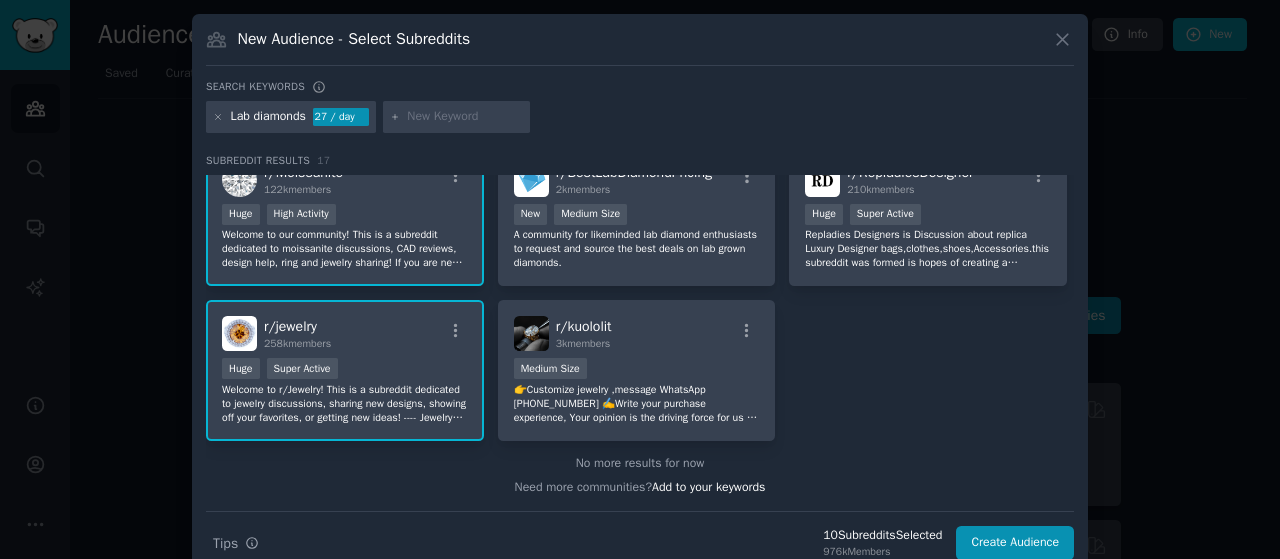 scroll, scrollTop: 28, scrollLeft: 0, axis: vertical 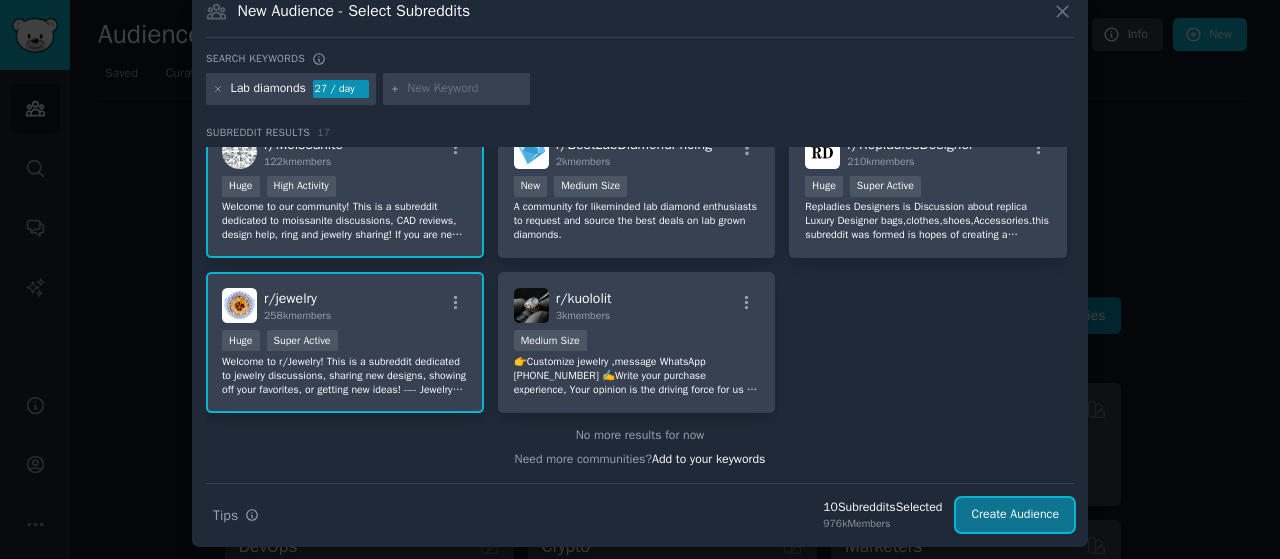 click on "Create Audience" at bounding box center (1015, 515) 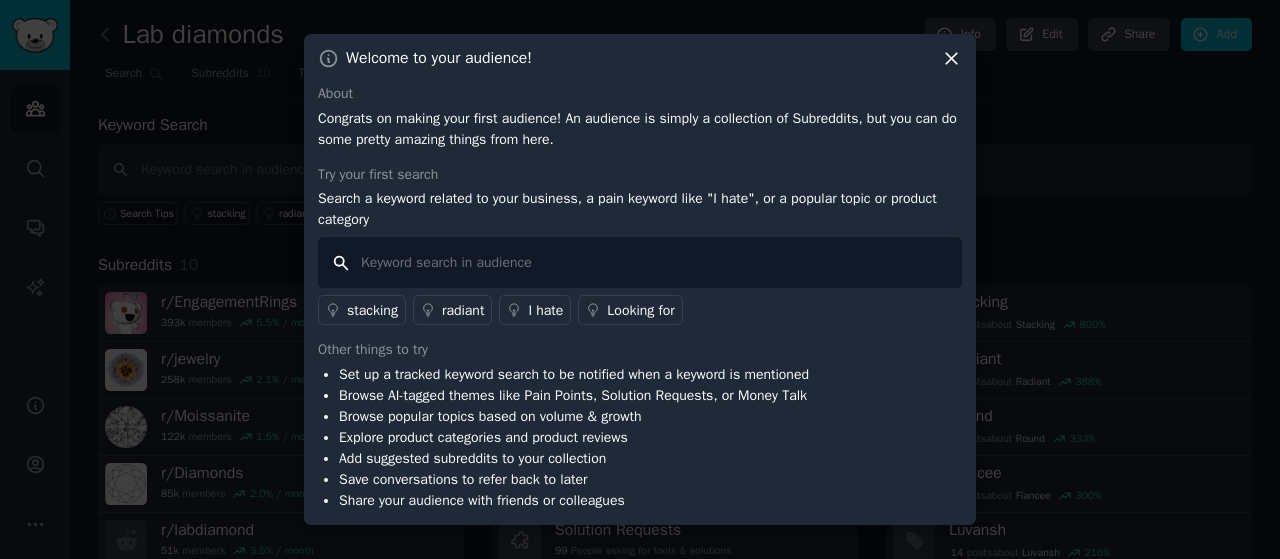 click at bounding box center [640, 262] 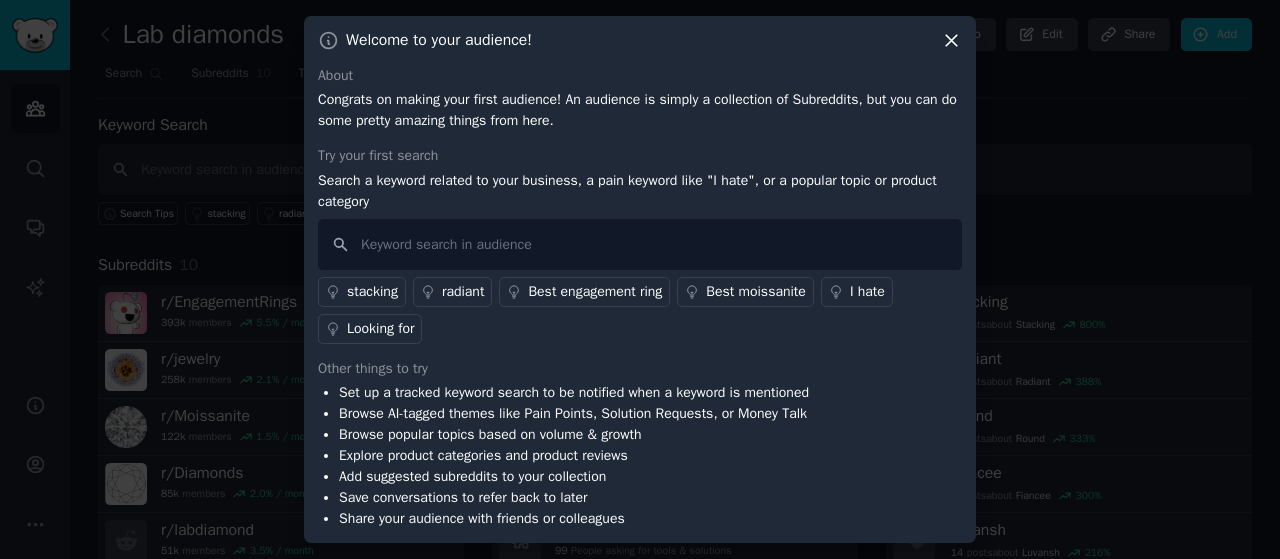 click on "Best engagement ring" at bounding box center [595, 291] 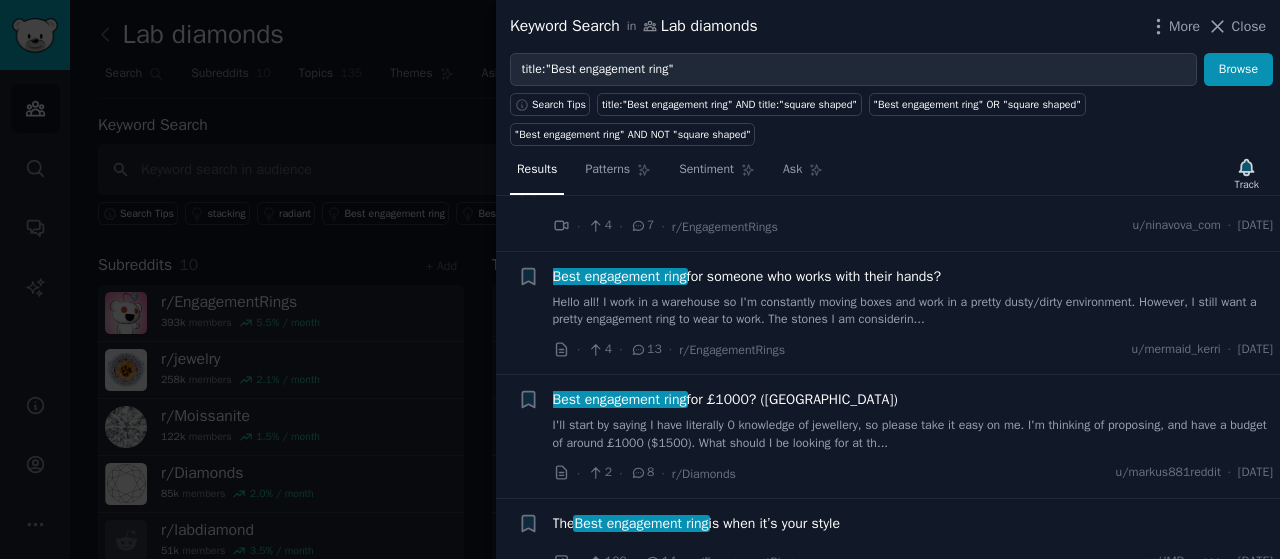 scroll, scrollTop: 0, scrollLeft: 0, axis: both 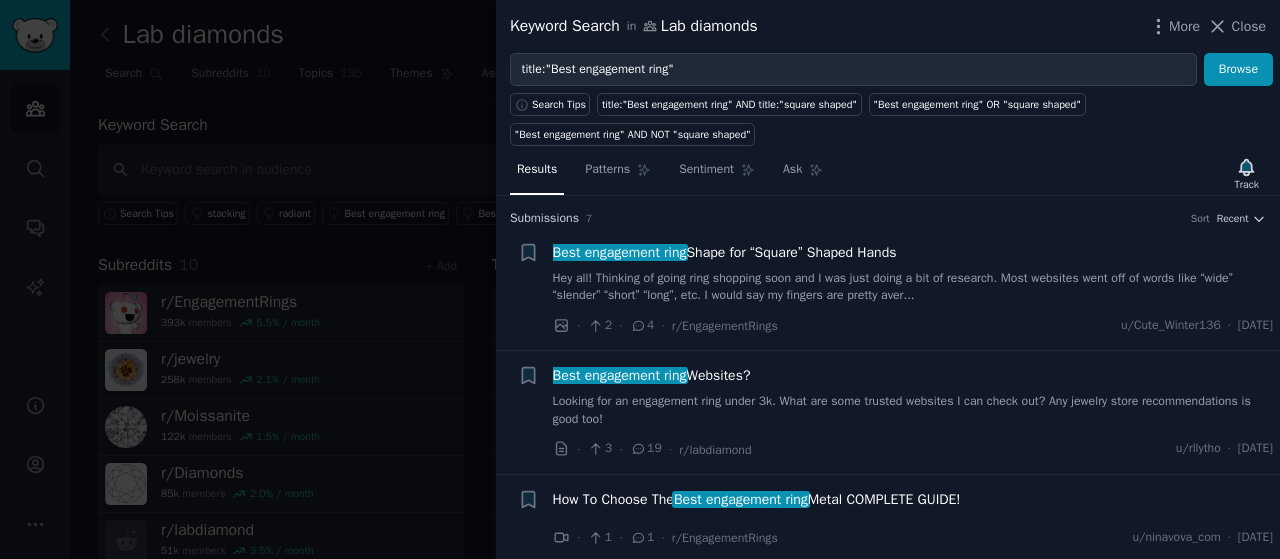 click on "Submission s 7   Sort Recent + Best engagement ring  Shape for “Square” Shaped Hands Hey all! Thinking of going ring shopping soon and I was just doing a bit of research.
Most websites went off of words like “wide” “slender” “short” “long”, etc. I would say my fingers are pretty aver... · 2 · 4 · r/EngagementRings u/Cute_Winter136 · Fri 9/6/2024 + Best engagement ring  Websites? Looking for an engagement ring under 3k. What are some trusted websites I can check out? Any jewelry store recommendations is good too! · 3 · 19 · r/labdiamond u/rllytho · Mon 10/16/2023 + How To Choose The  Best engagement ring  Metal COMPLETE GUIDE! · 1 · 1 · r/EngagementRings u/ninavova_com · Sat 7/17/2021 + How To Choose The  Best engagement ring  Metal COMPLETE GUIDE! · 4 · 7 · r/EngagementRings u/ninavova_com · Sun 6/20/2021 + Best engagement ring  for someone who works with their hands? · 4 · 13 · r/EngagementRings u/mermaid_kerri · Sun 5/23/2021 + Best engagement ring  for £1000? (UK)" at bounding box center [888, 377] 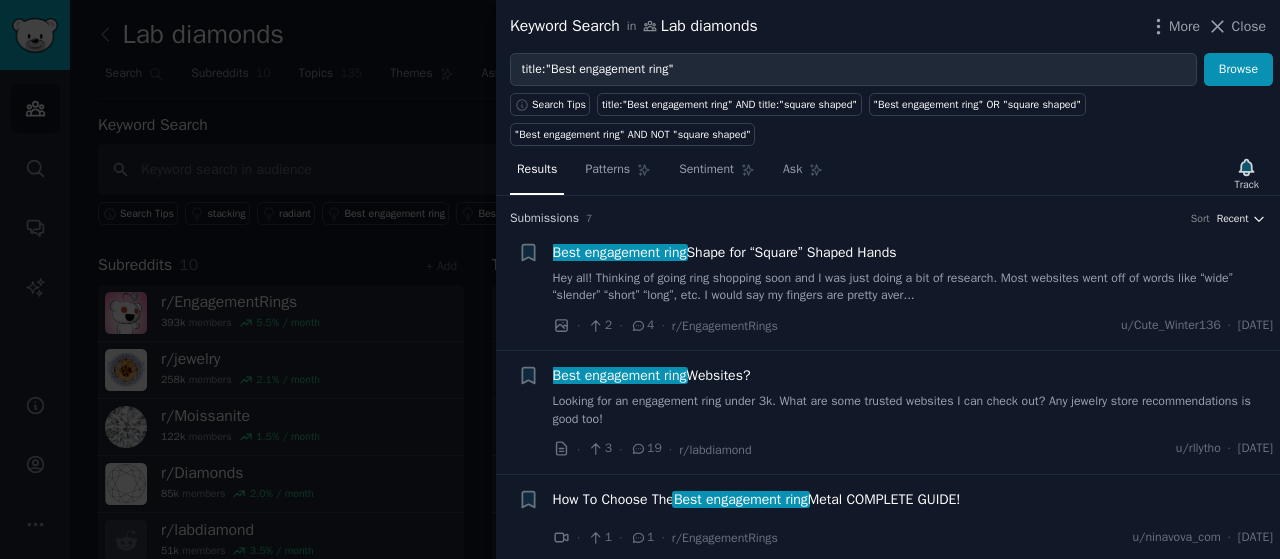 click 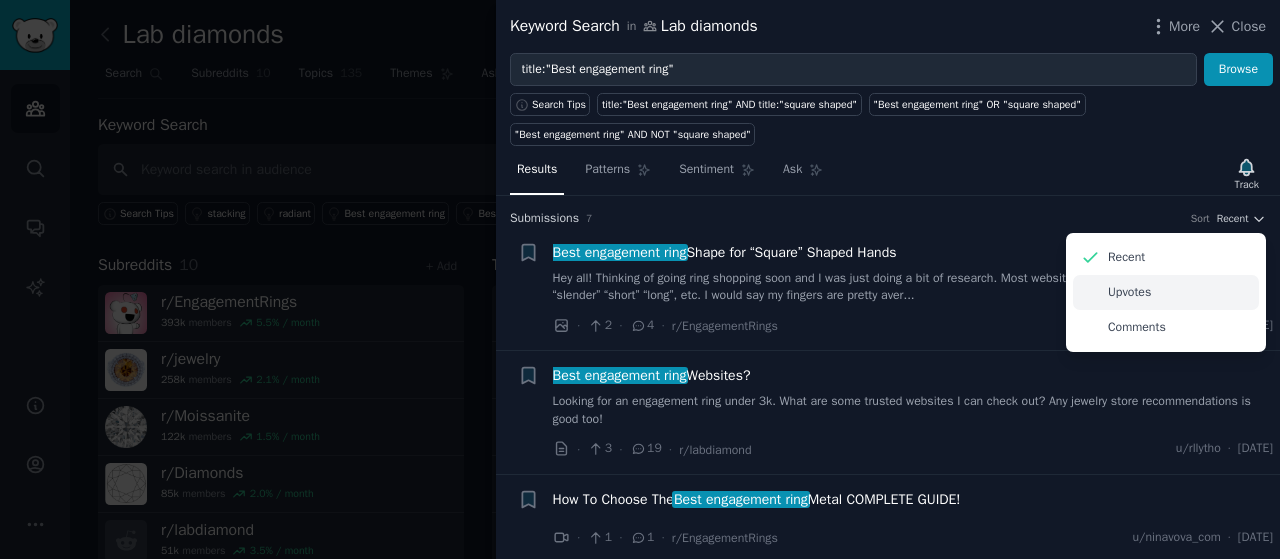 click on "Upvotes" at bounding box center (1129, 293) 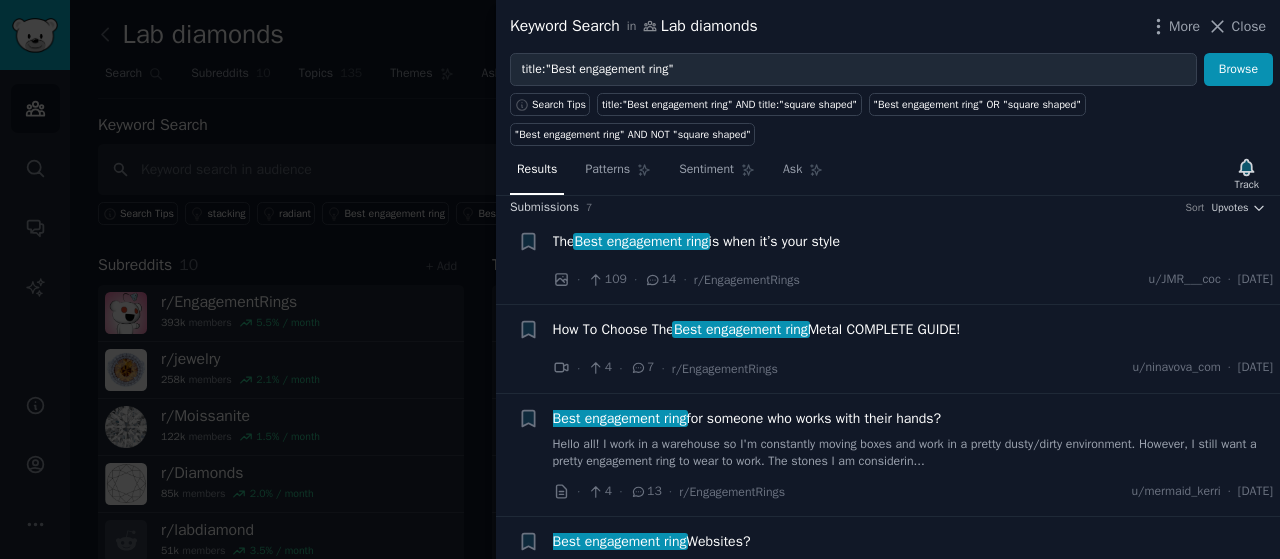 scroll, scrollTop: 0, scrollLeft: 0, axis: both 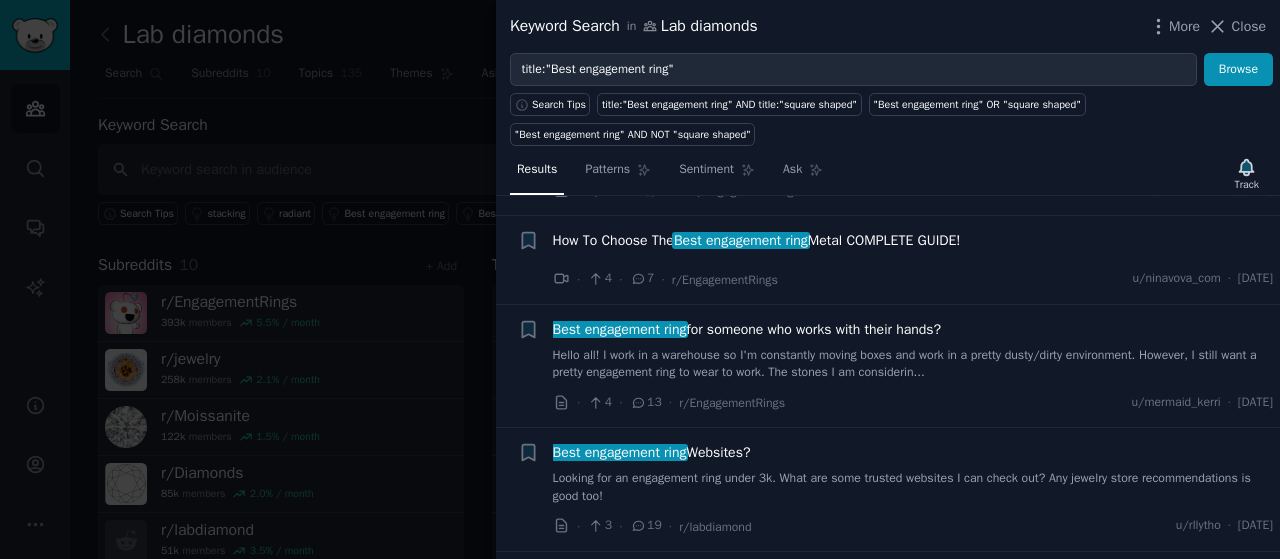 click at bounding box center [640, 279] 